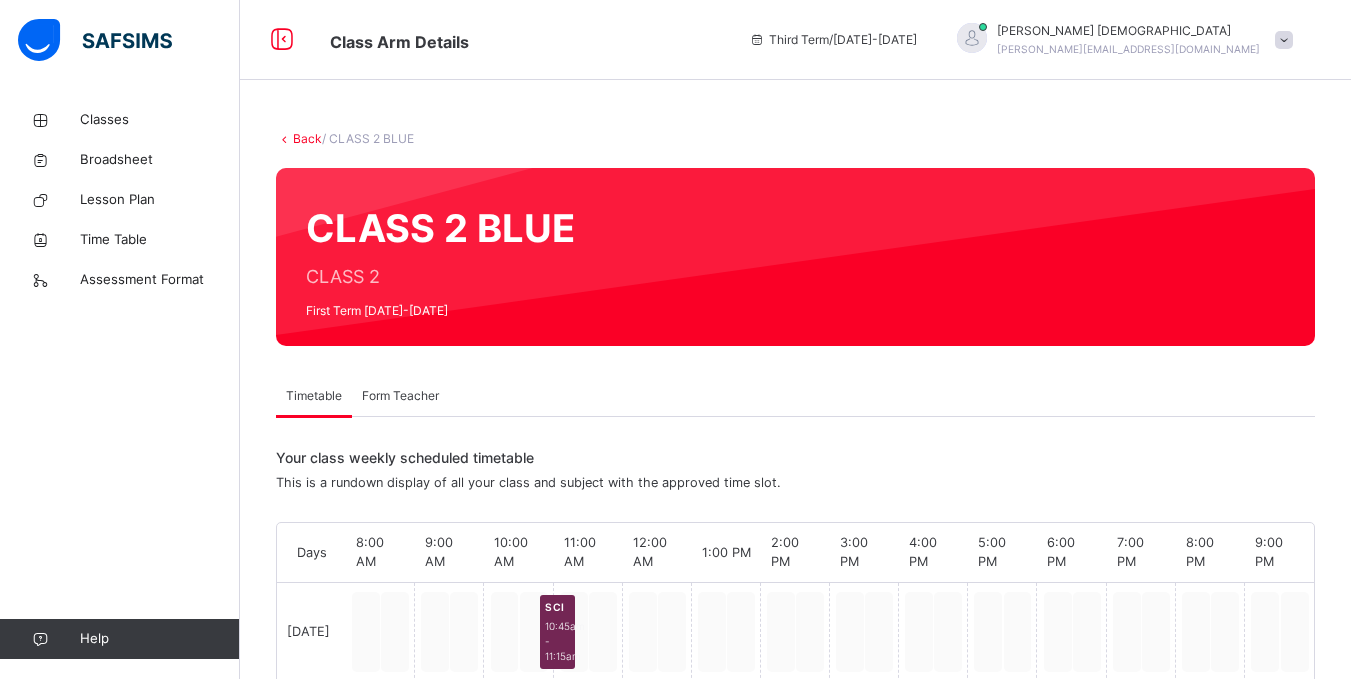 scroll, scrollTop: 0, scrollLeft: 0, axis: both 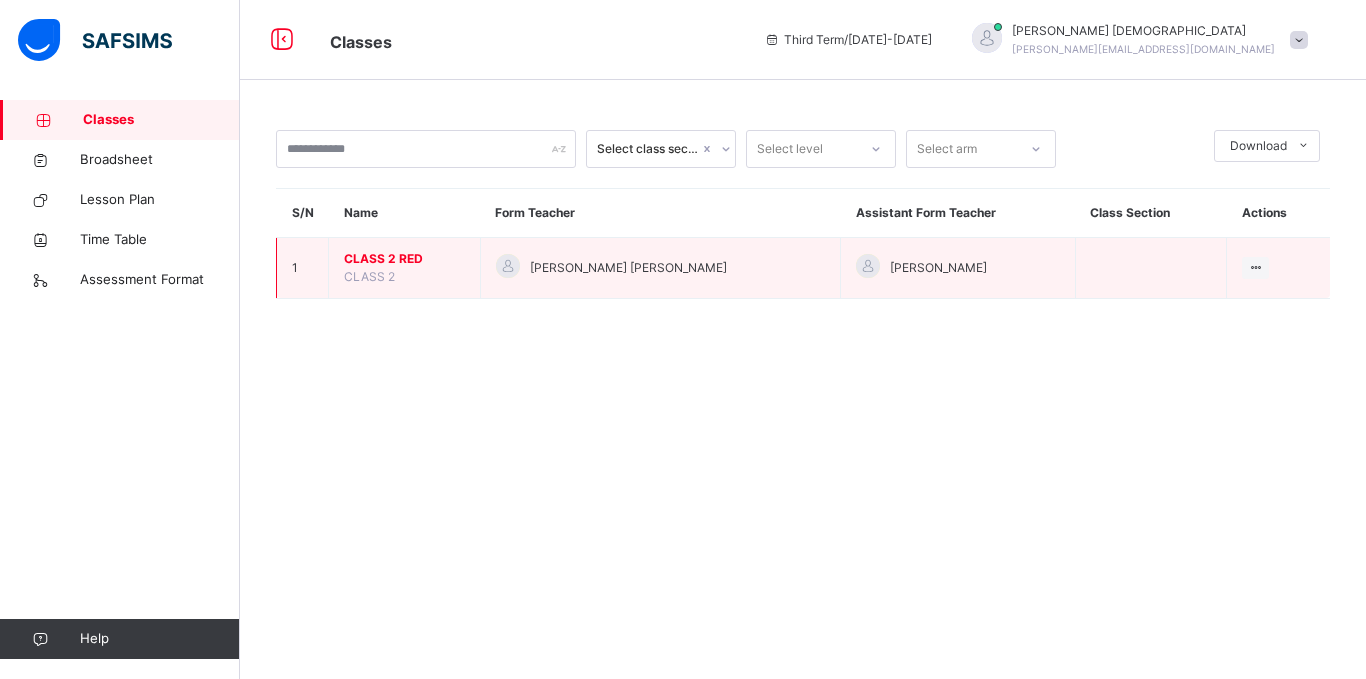 click on "CLASS 2   RED" at bounding box center [404, 259] 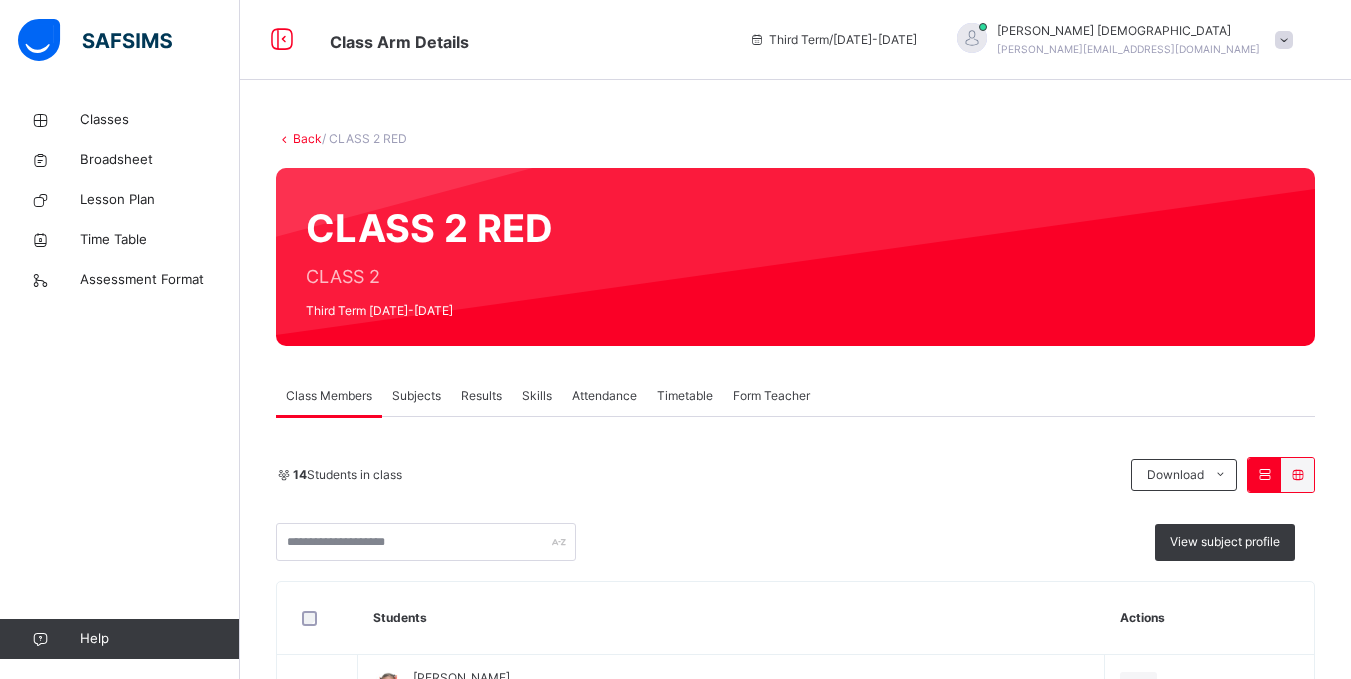 click on "Subjects" at bounding box center (416, 396) 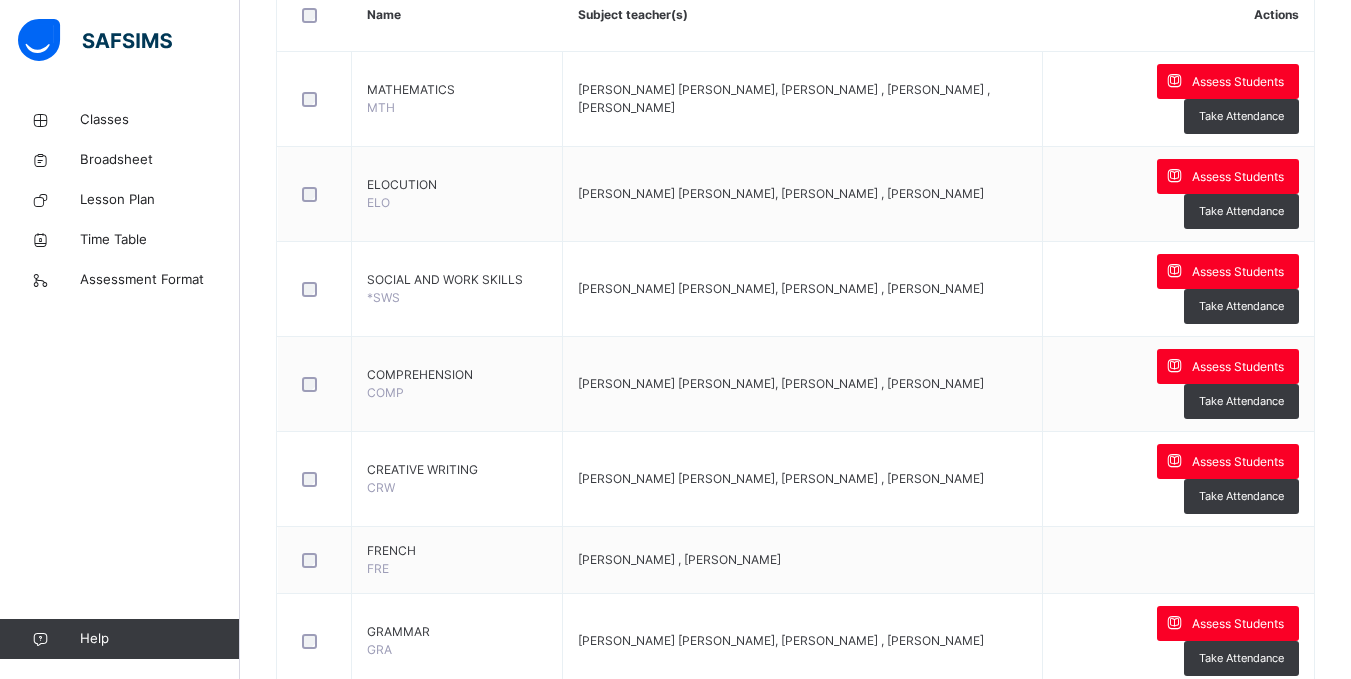 scroll, scrollTop: 524, scrollLeft: 0, axis: vertical 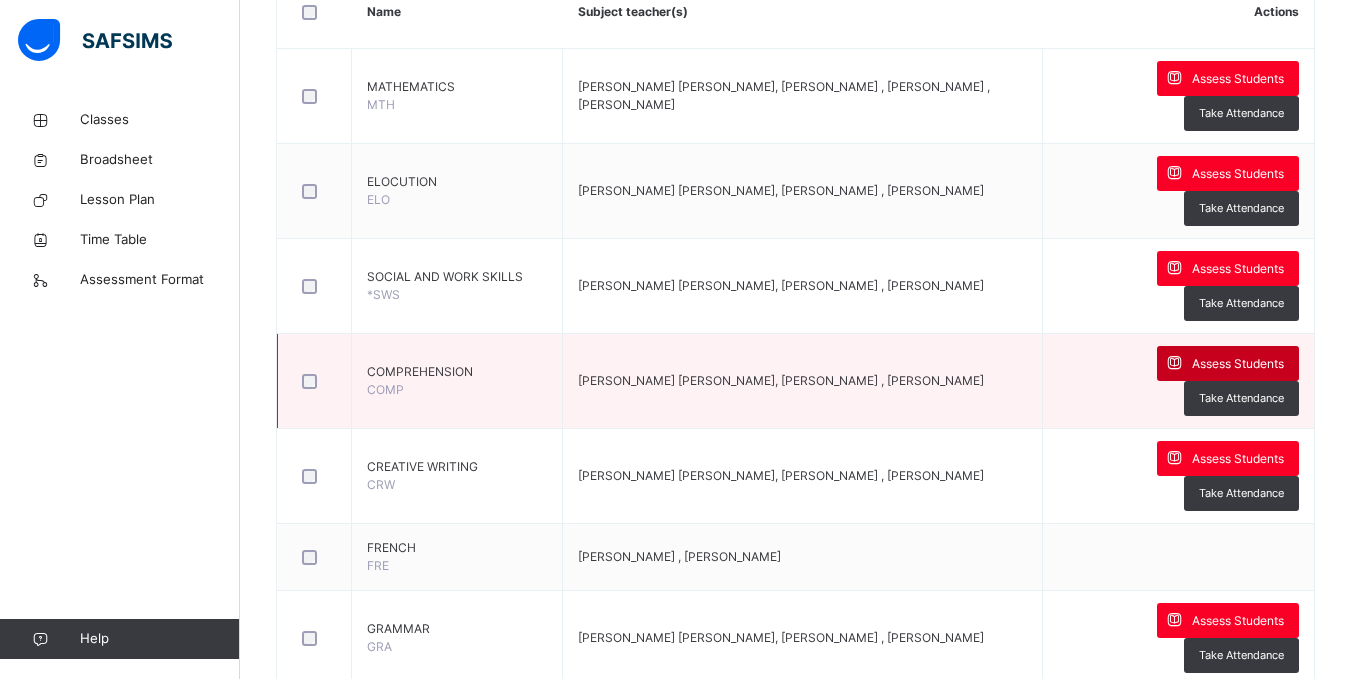 click on "Assess Students" at bounding box center (1238, 364) 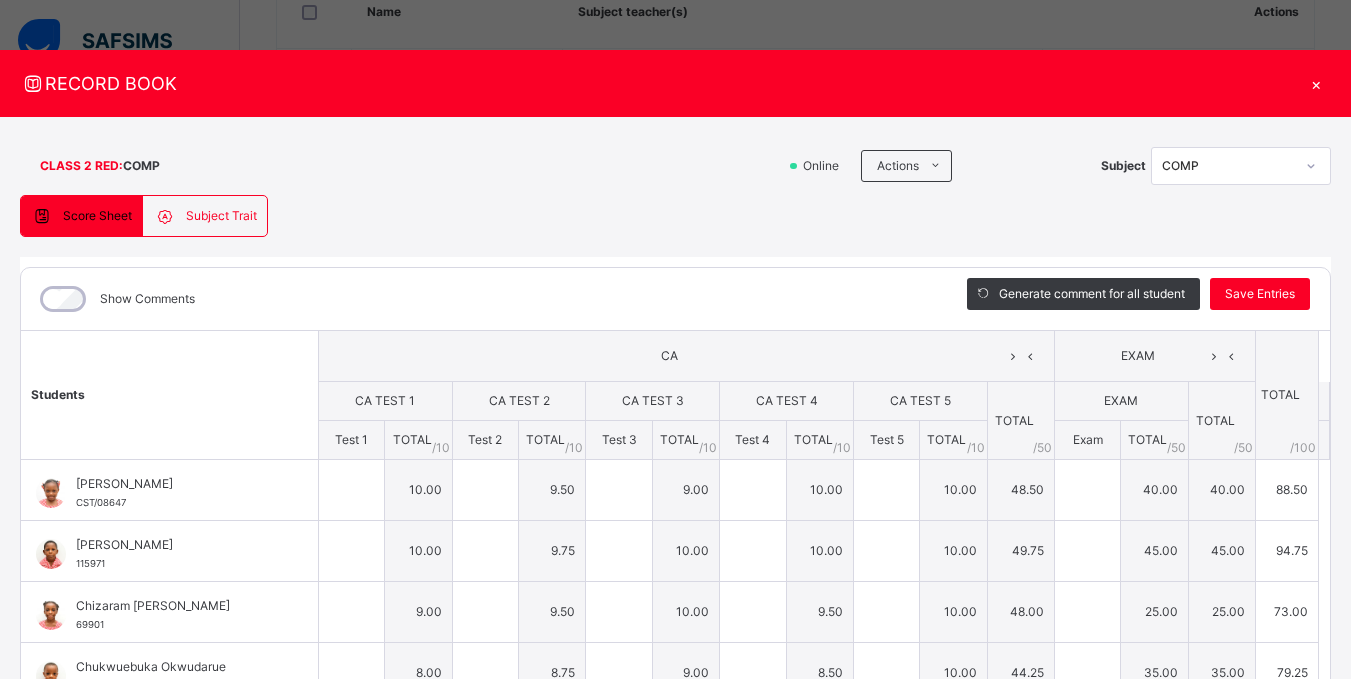 type on "**" 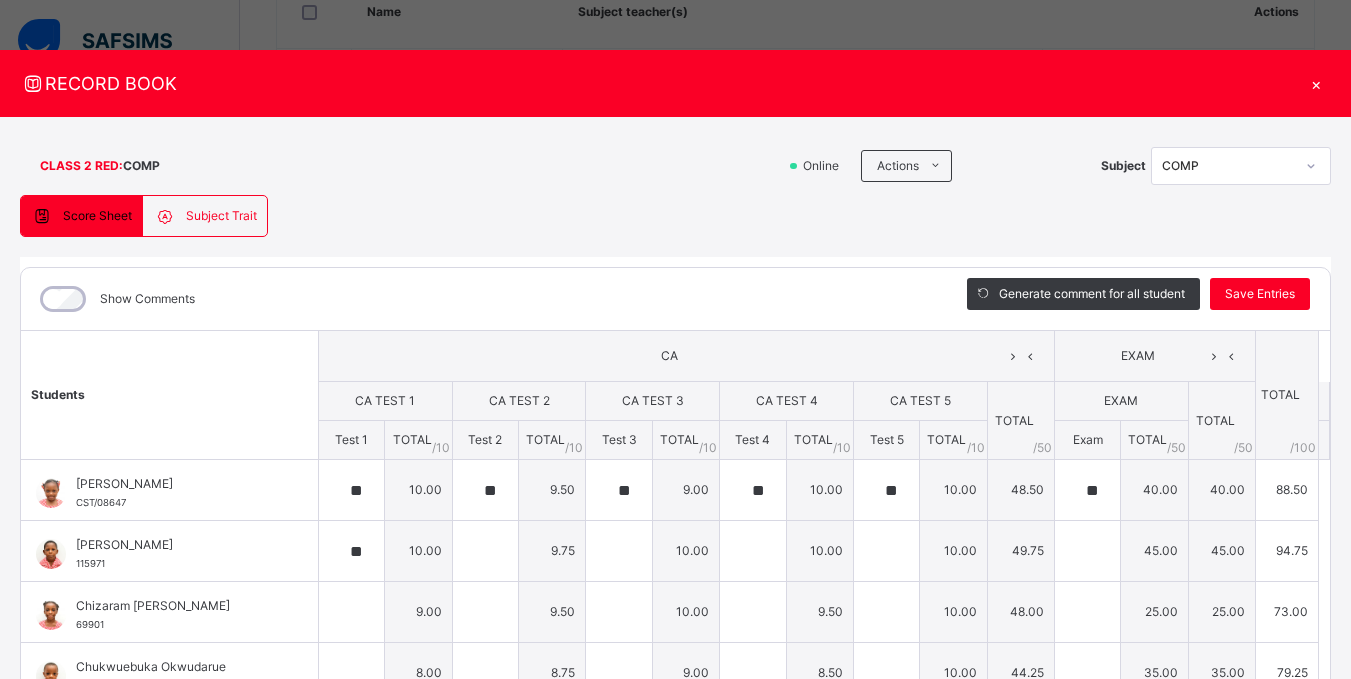 type on "****" 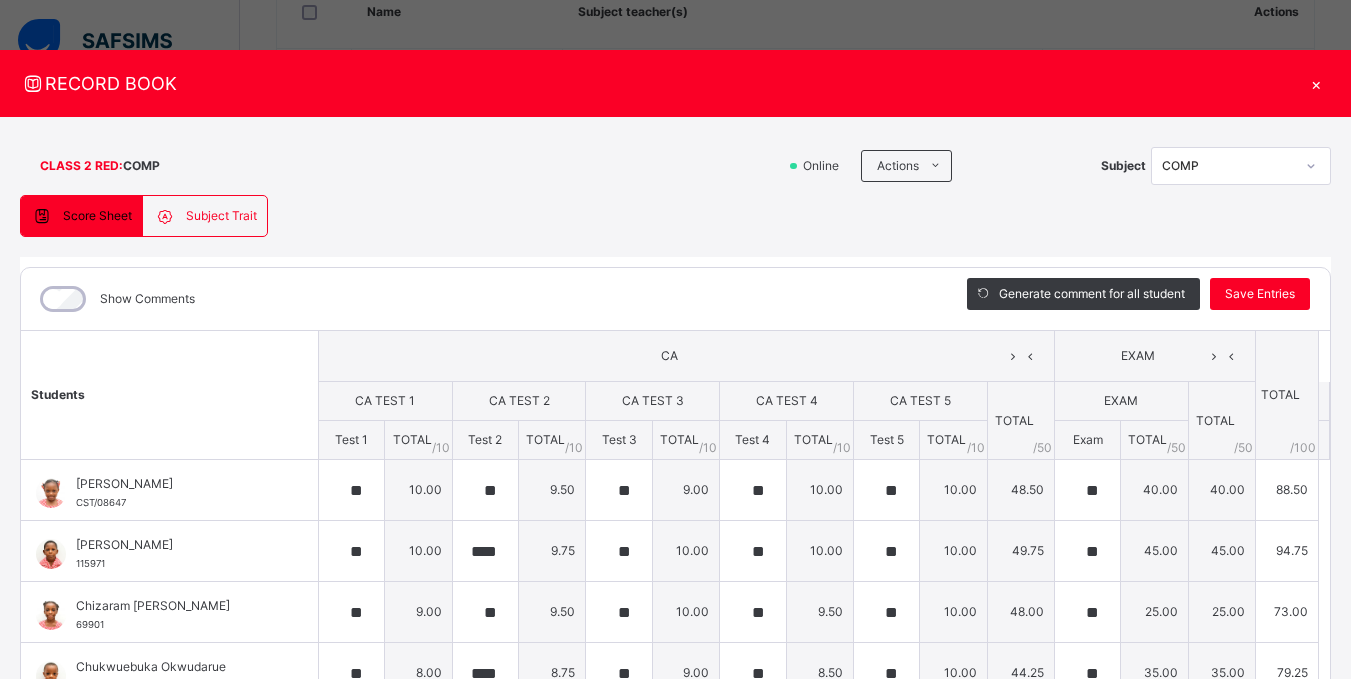 type on "**" 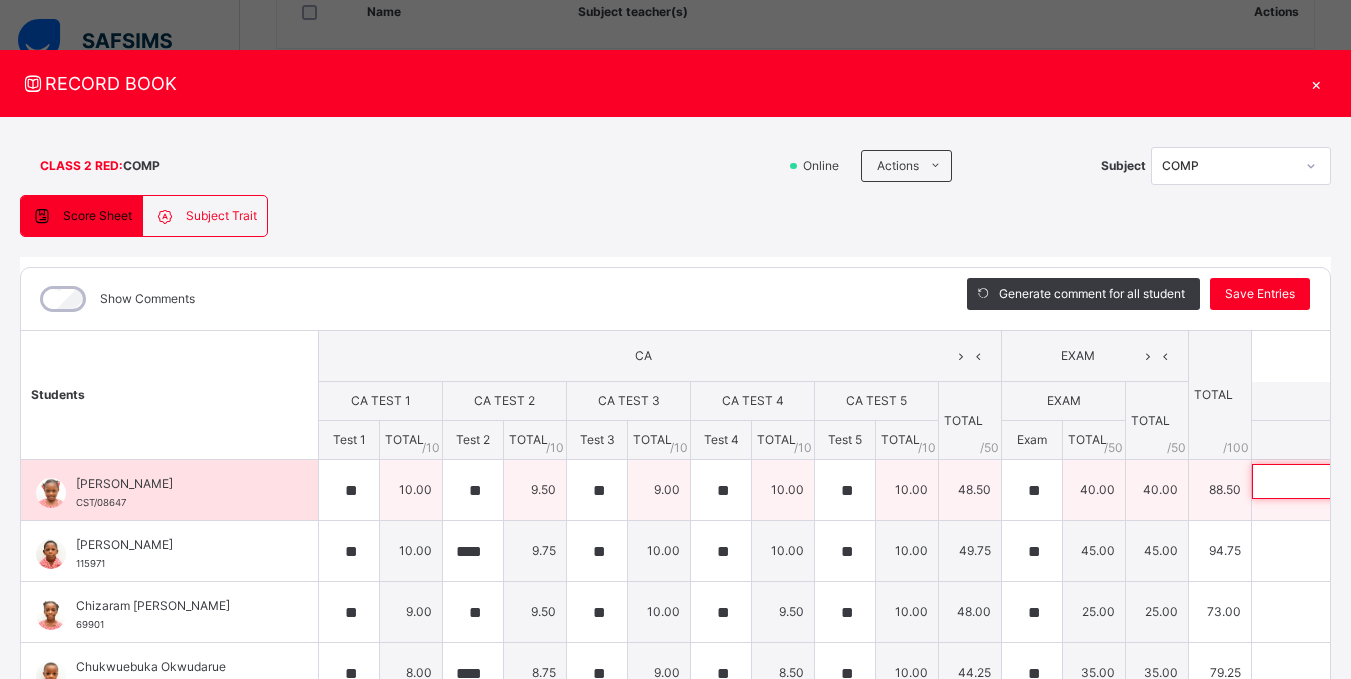 click at bounding box center (1382, 481) 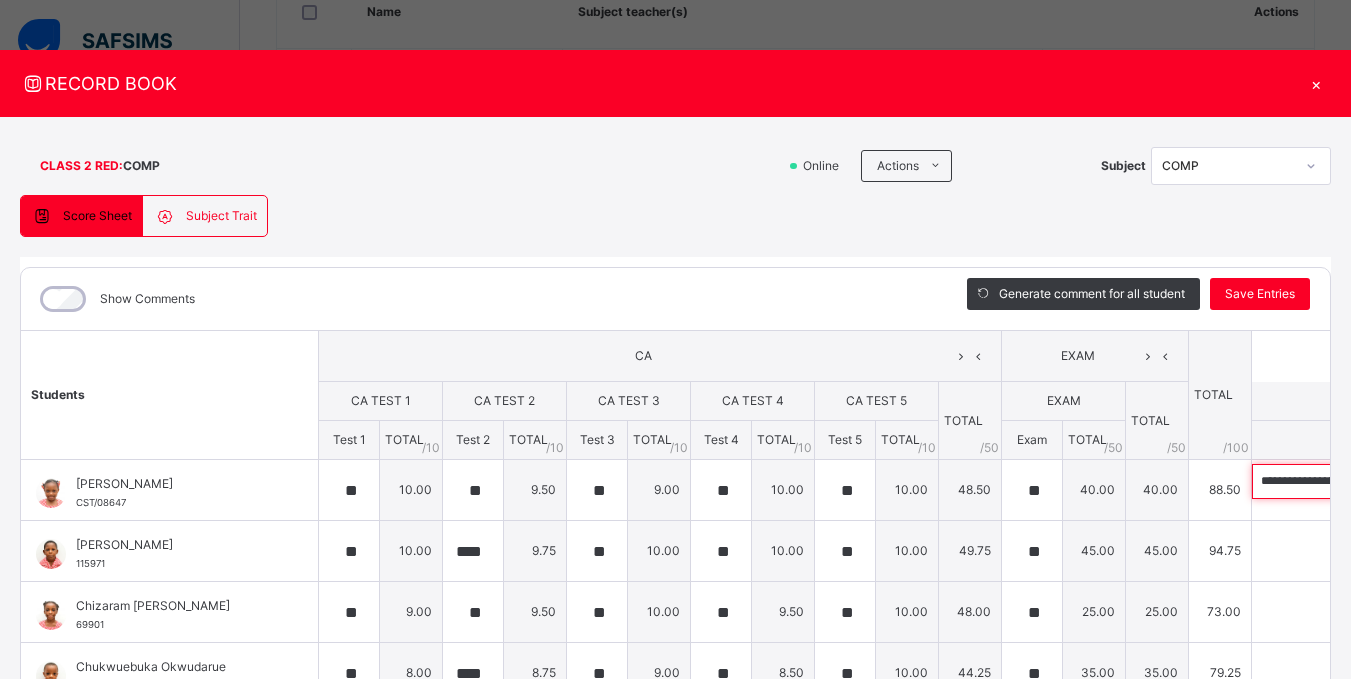 scroll, scrollTop: 0, scrollLeft: 770, axis: horizontal 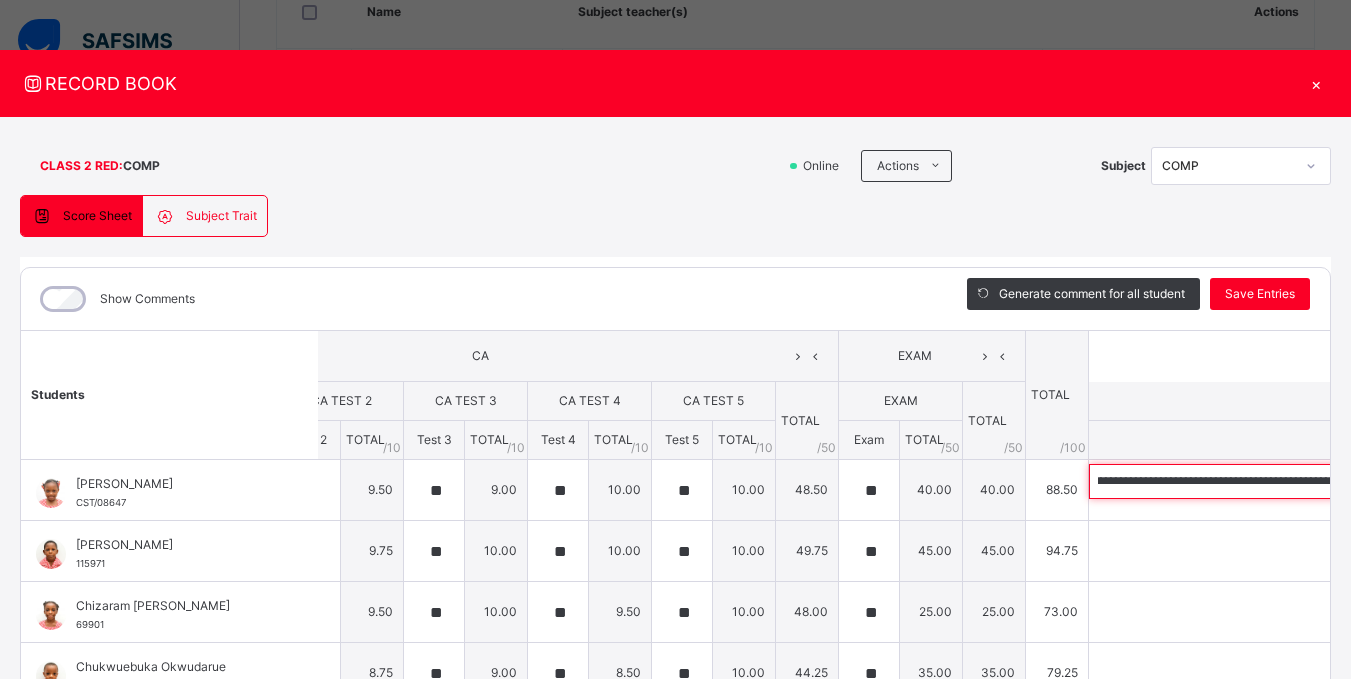 type on "**********" 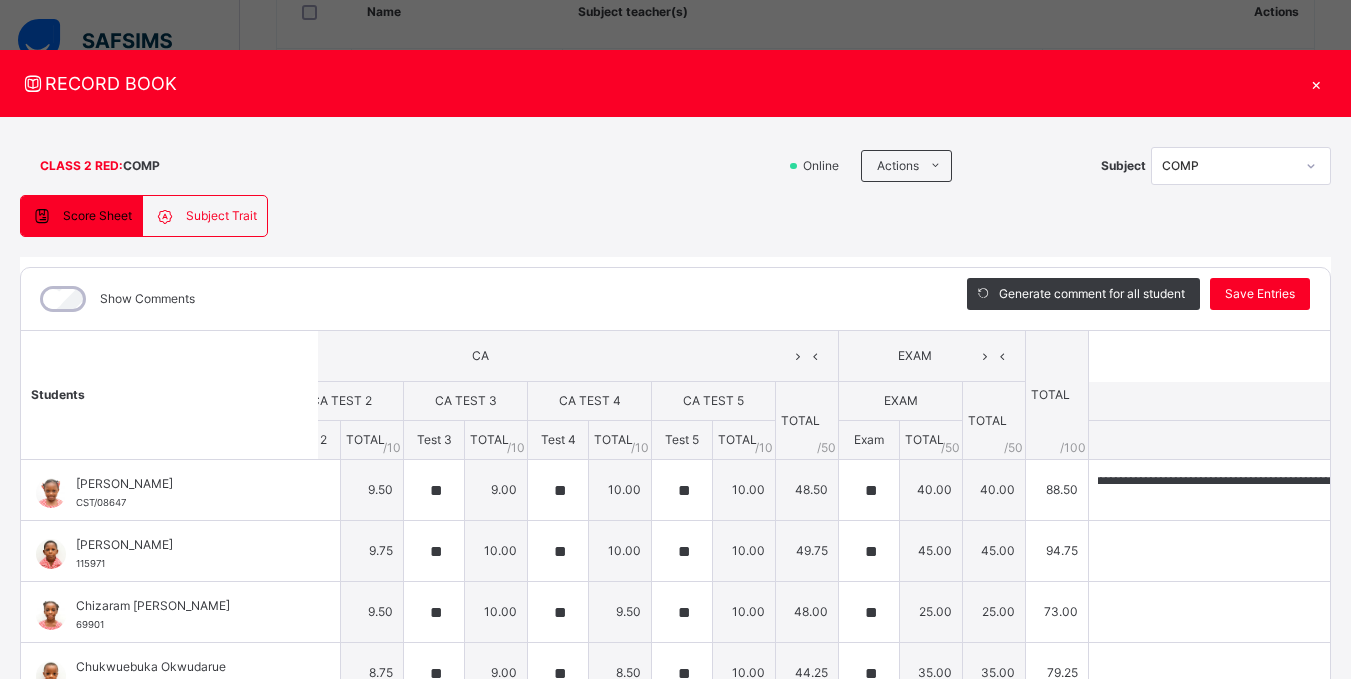 scroll, scrollTop: 0, scrollLeft: 0, axis: both 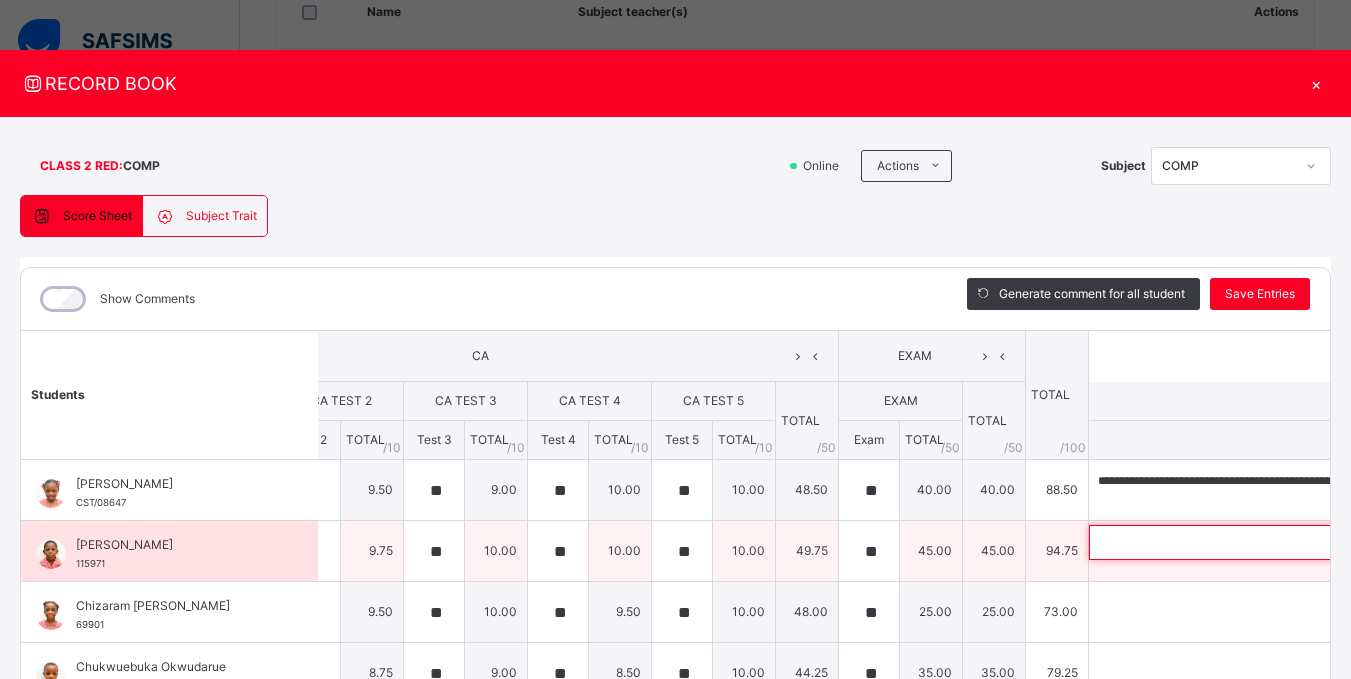 click at bounding box center [1219, 542] 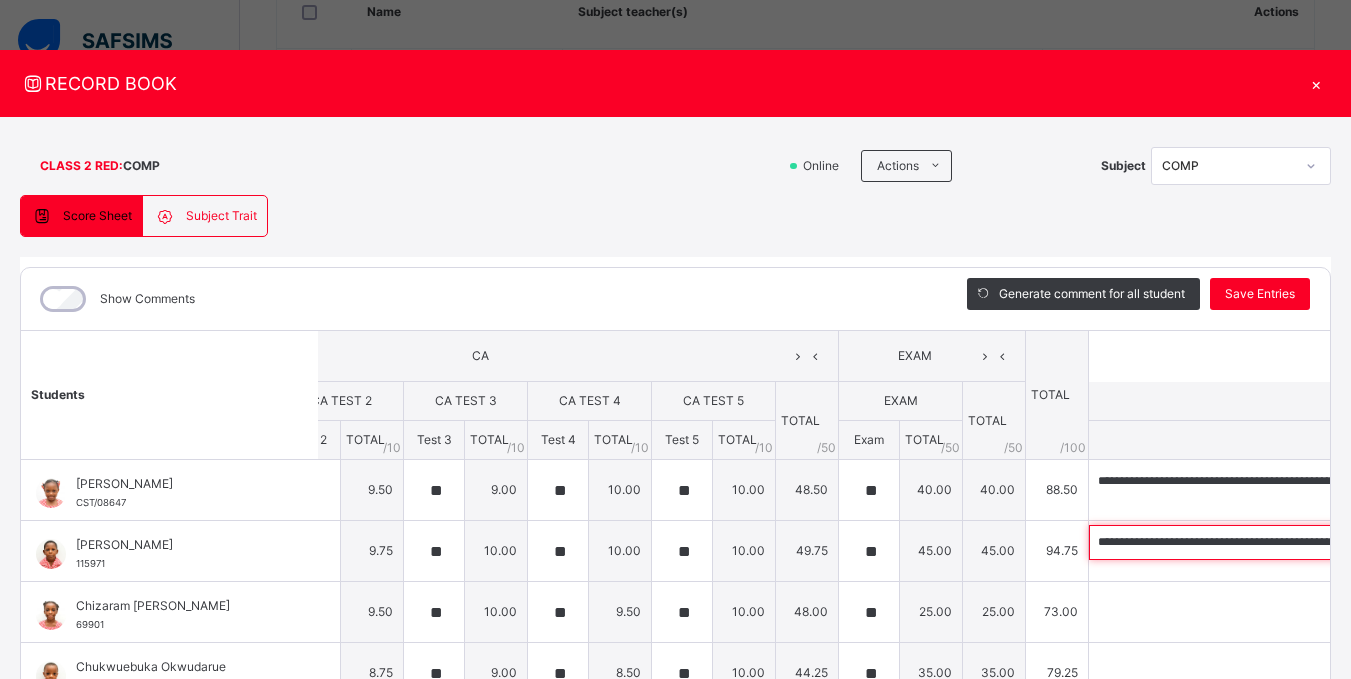 scroll, scrollTop: 0, scrollLeft: 724, axis: horizontal 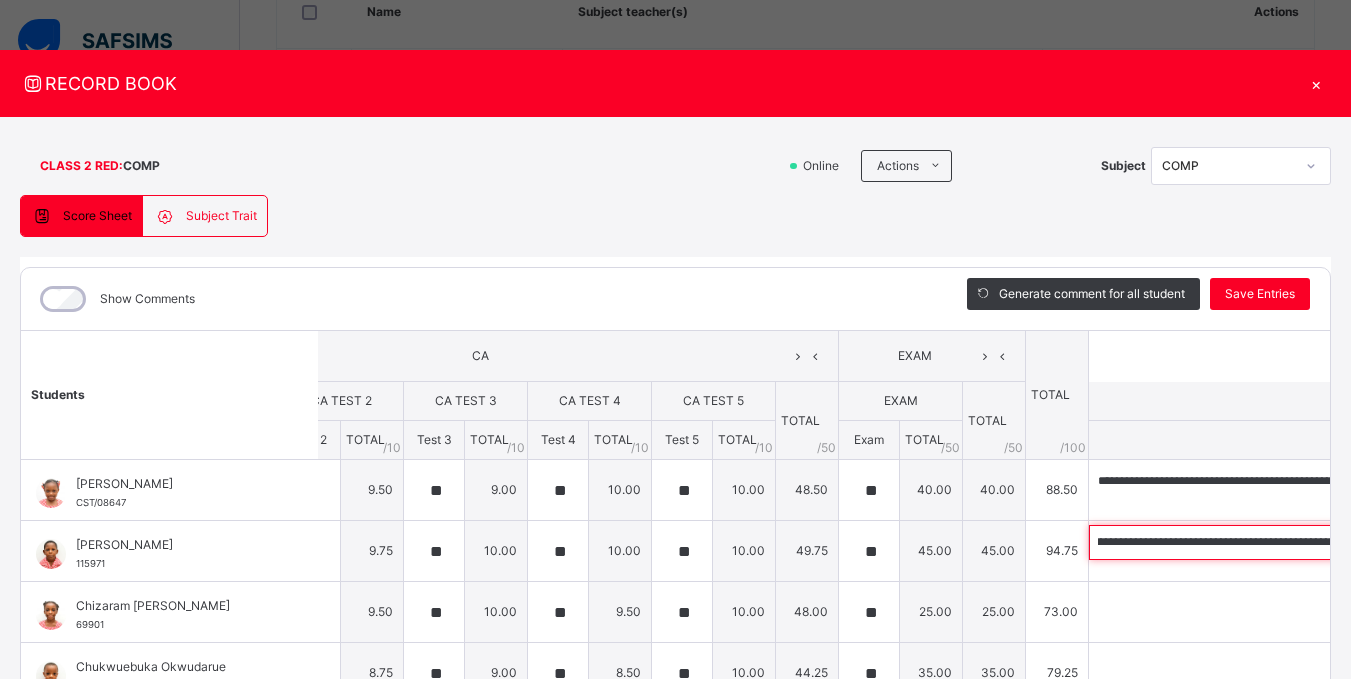 type on "**********" 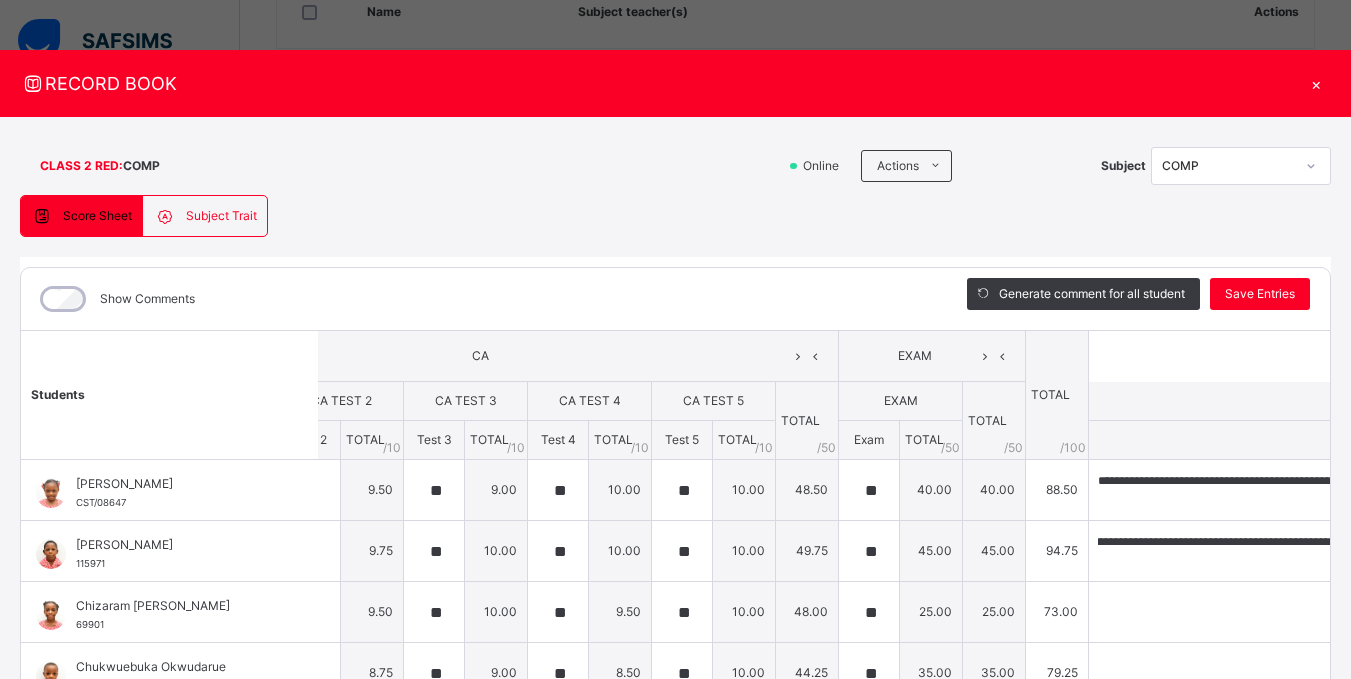 scroll, scrollTop: 0, scrollLeft: 0, axis: both 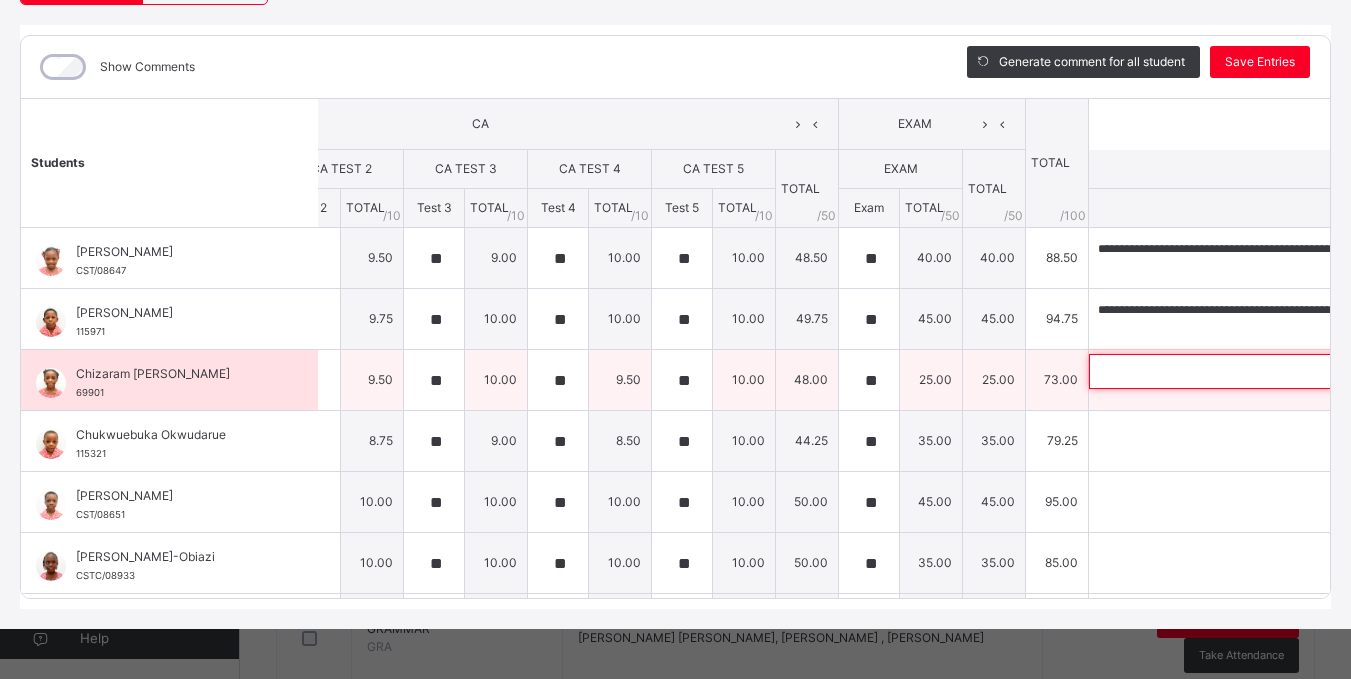 click at bounding box center [1219, 371] 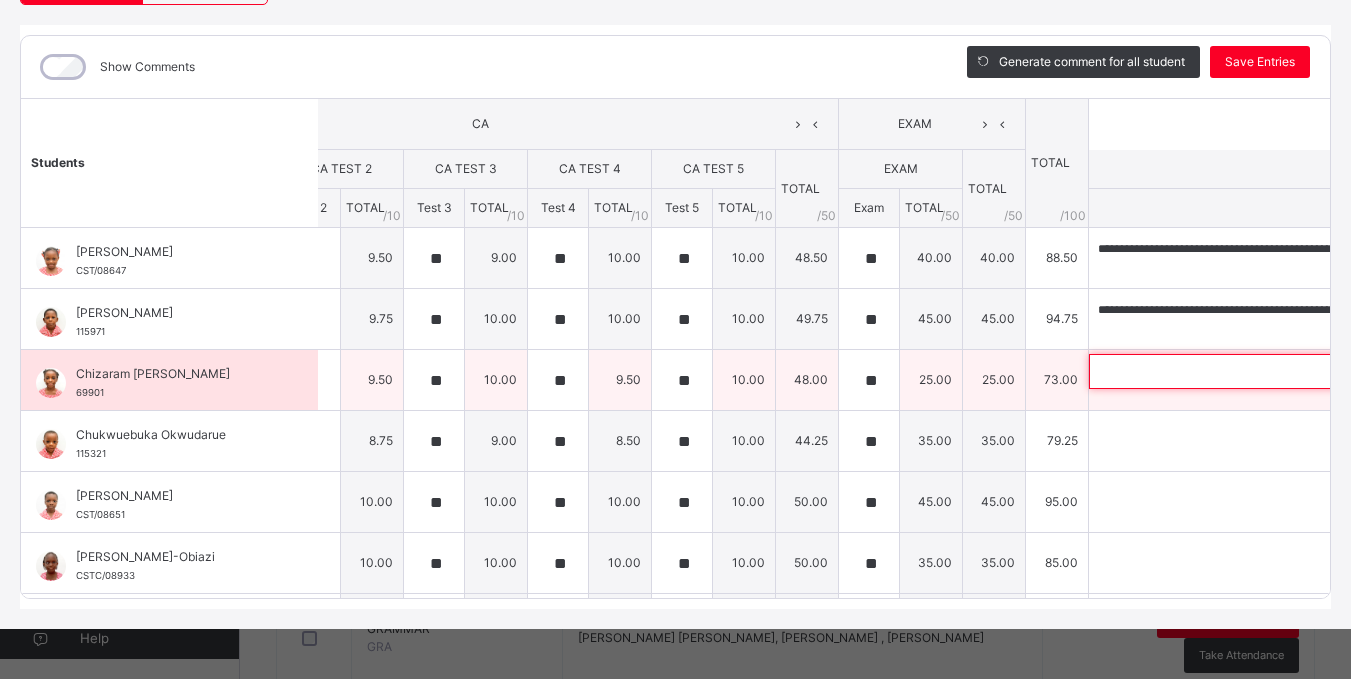 paste on "**********" 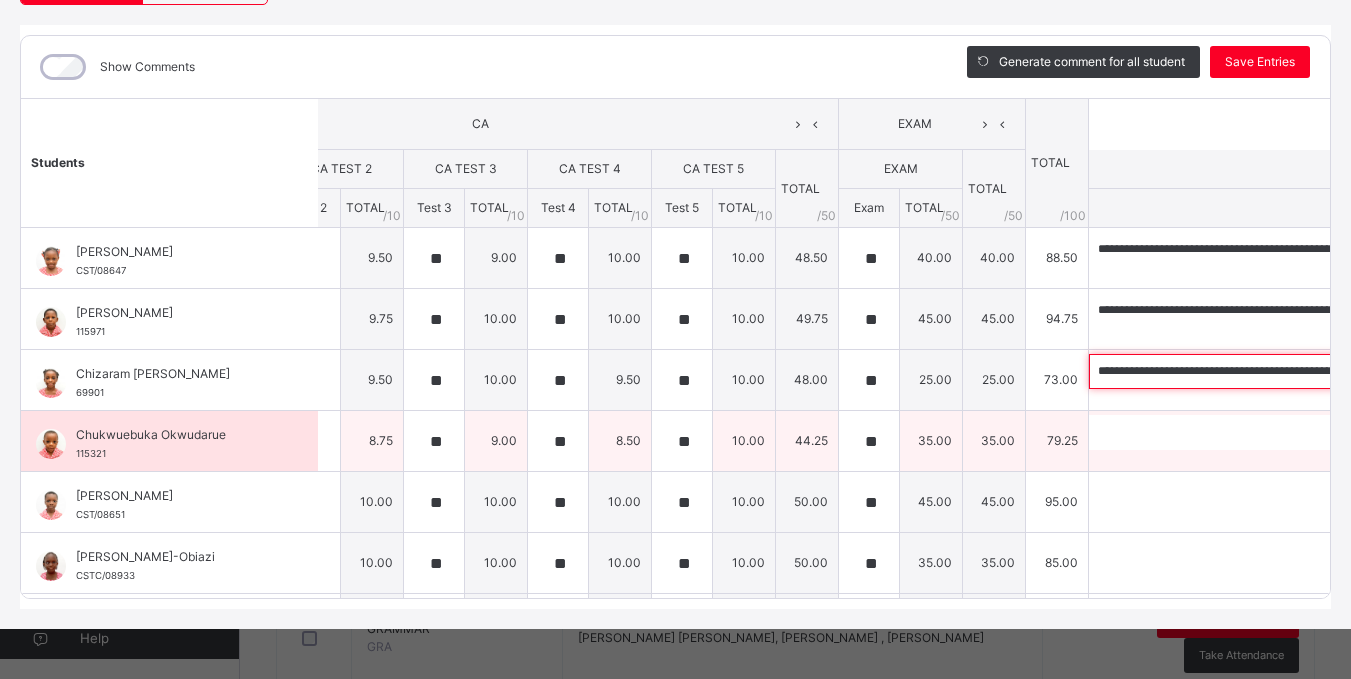 scroll, scrollTop: 0, scrollLeft: 733, axis: horizontal 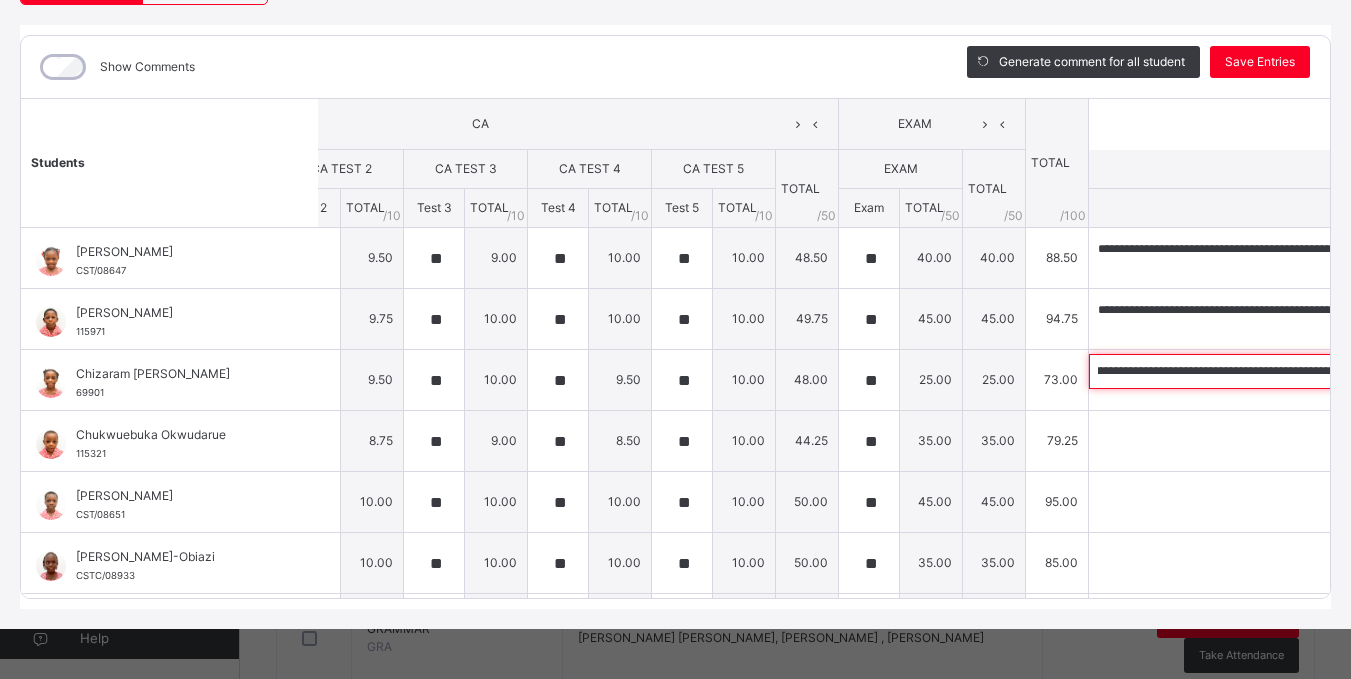 type on "**********" 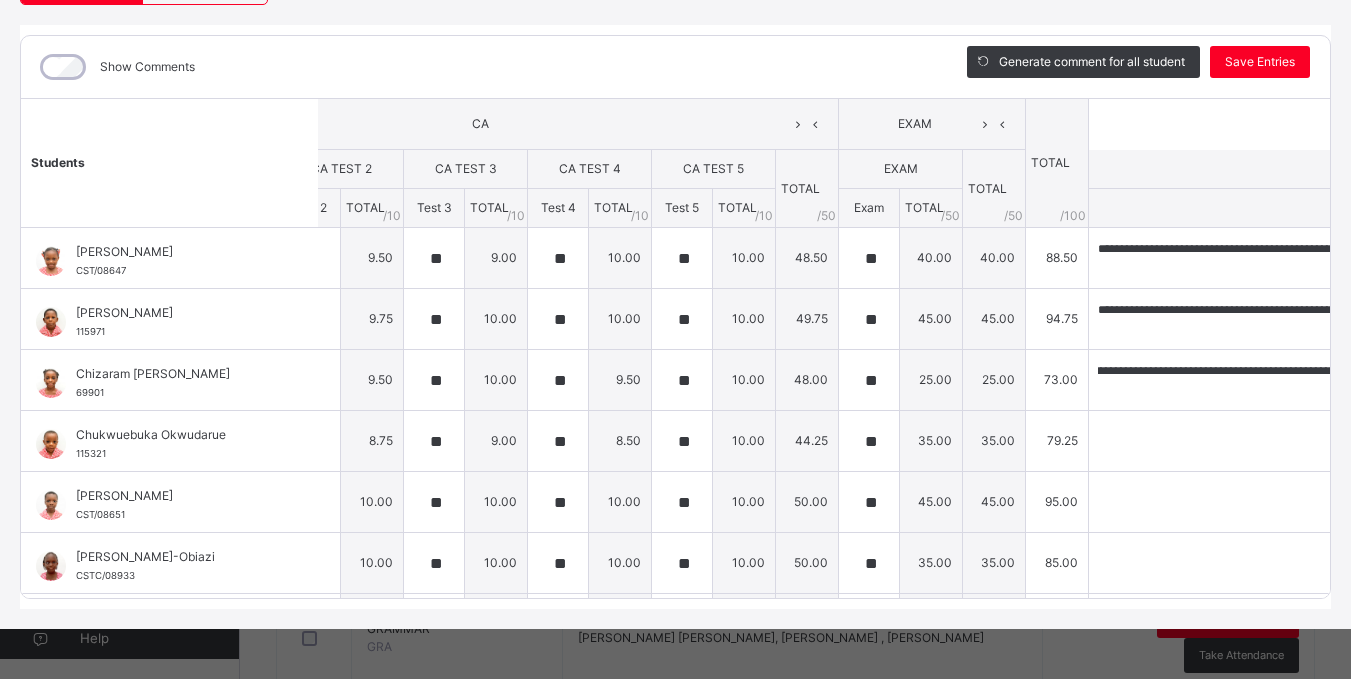 scroll, scrollTop: 0, scrollLeft: 0, axis: both 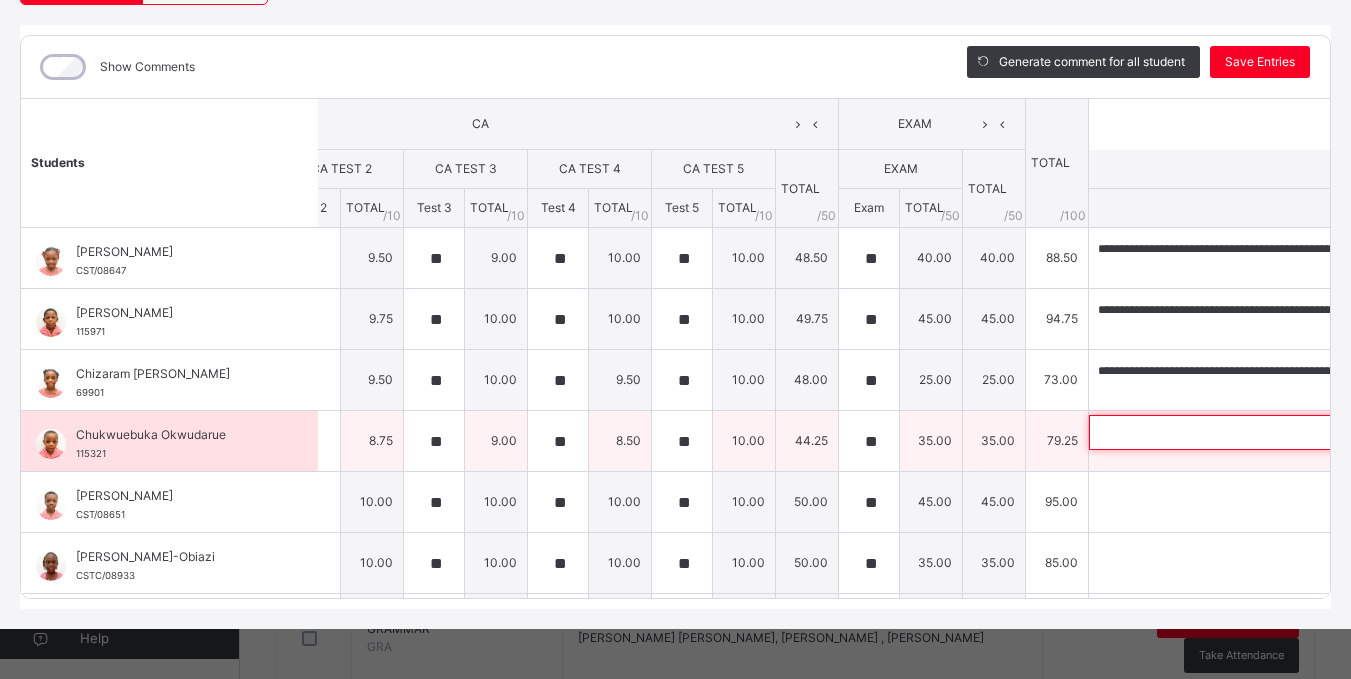 click at bounding box center [1219, 432] 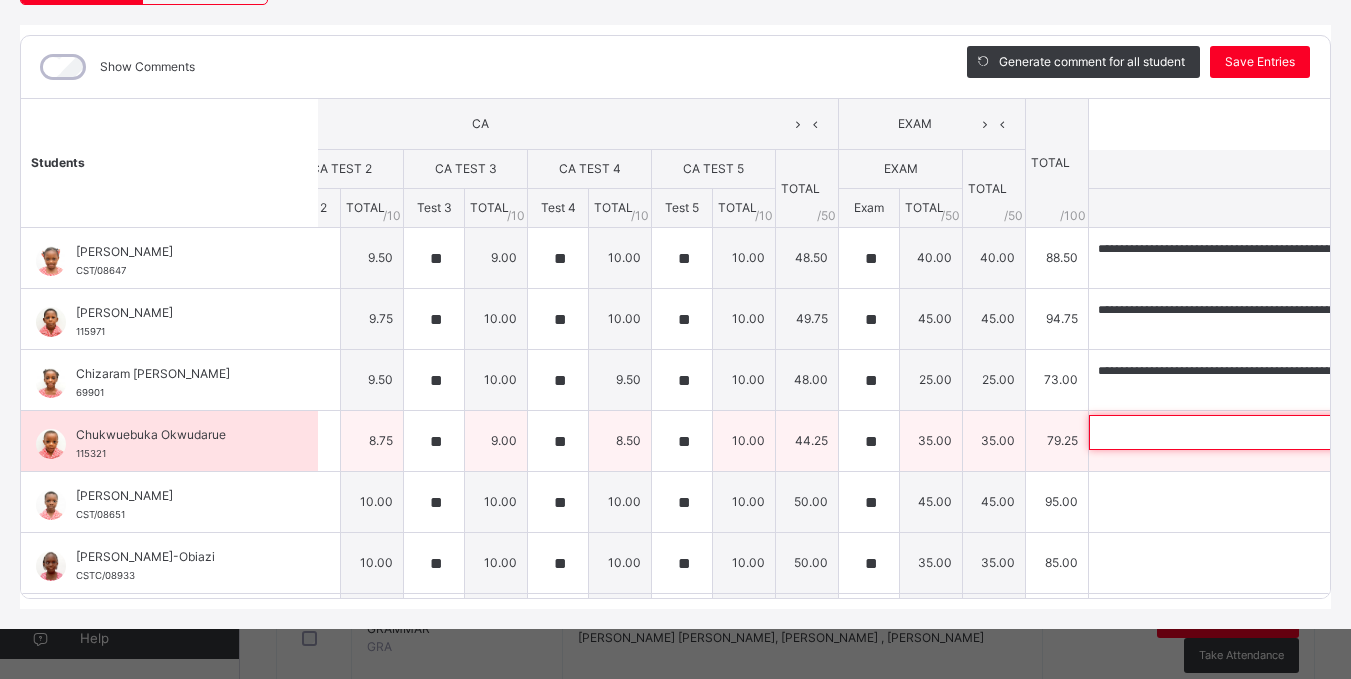 paste on "**********" 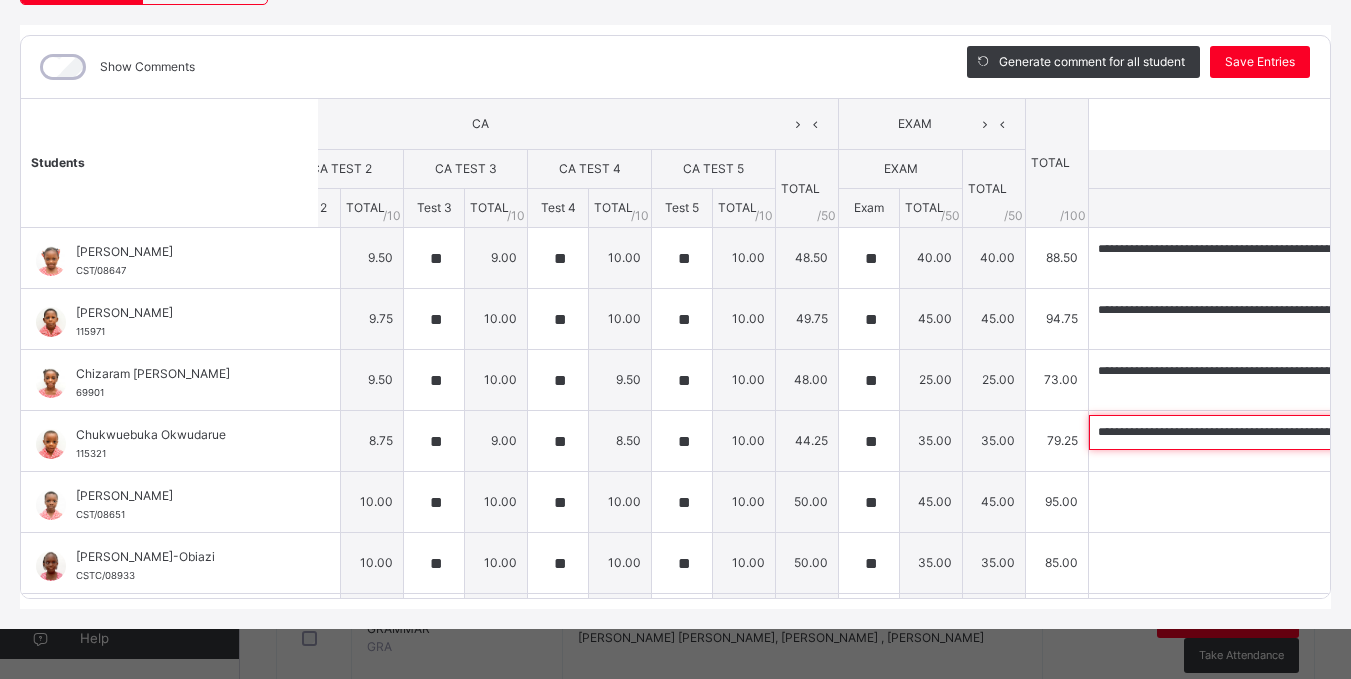 scroll, scrollTop: 0, scrollLeft: 603, axis: horizontal 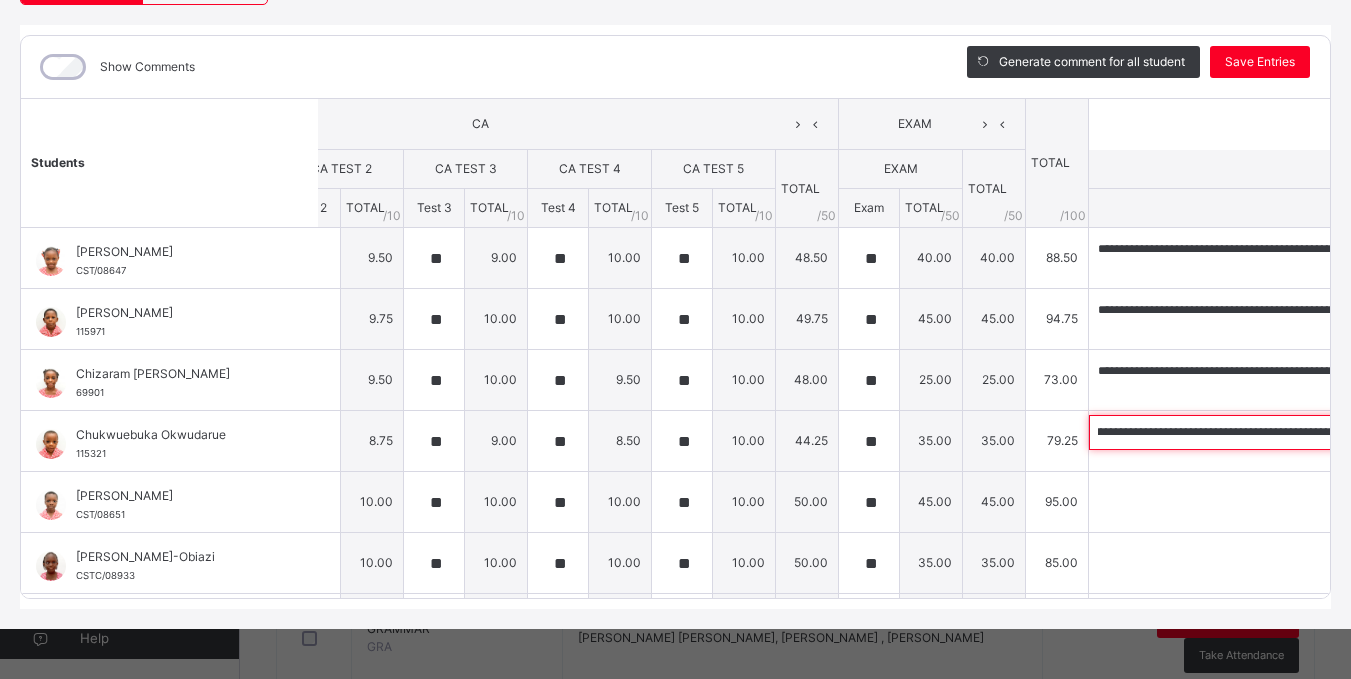 type on "**********" 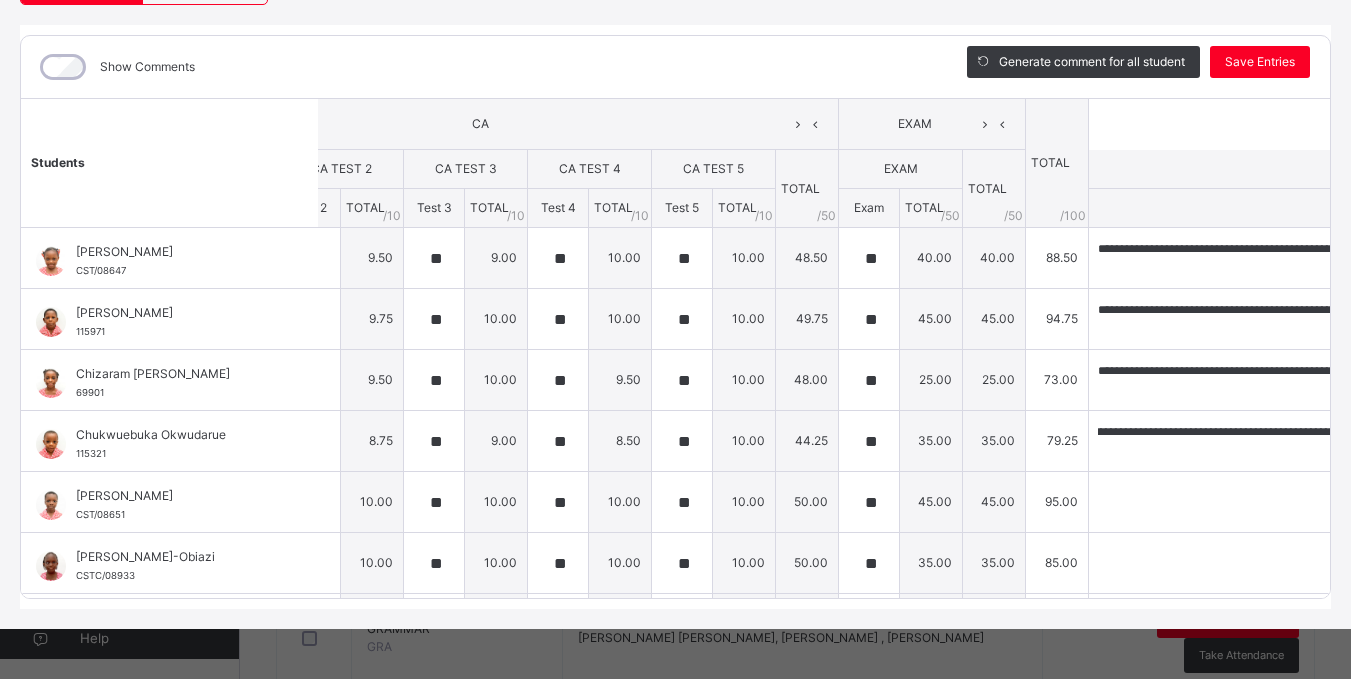 scroll, scrollTop: 0, scrollLeft: 0, axis: both 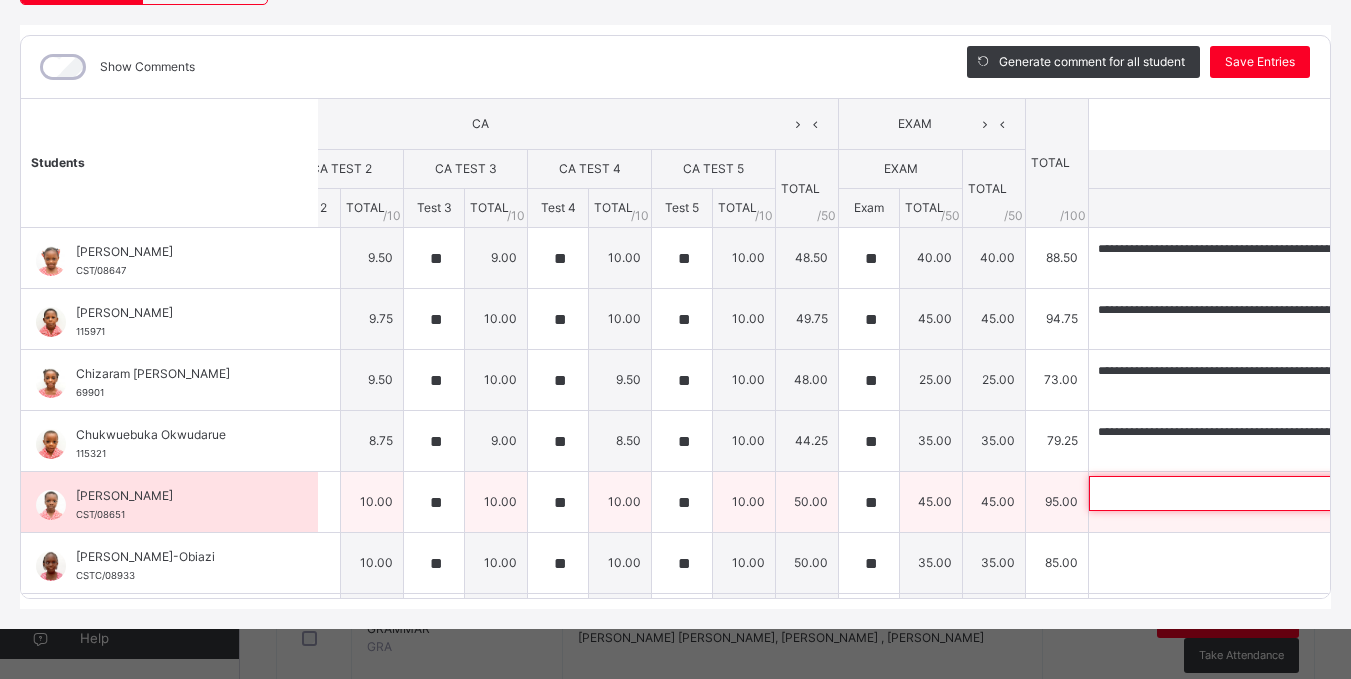 click at bounding box center (1219, 493) 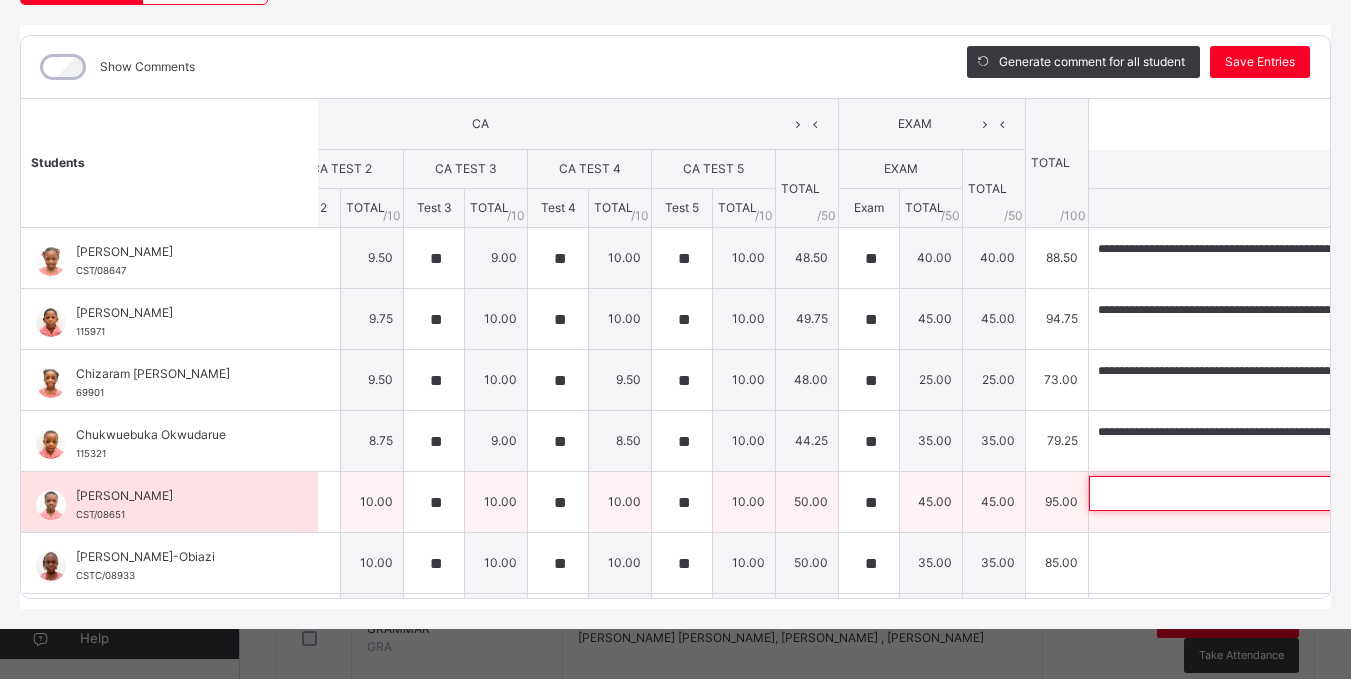 paste on "**********" 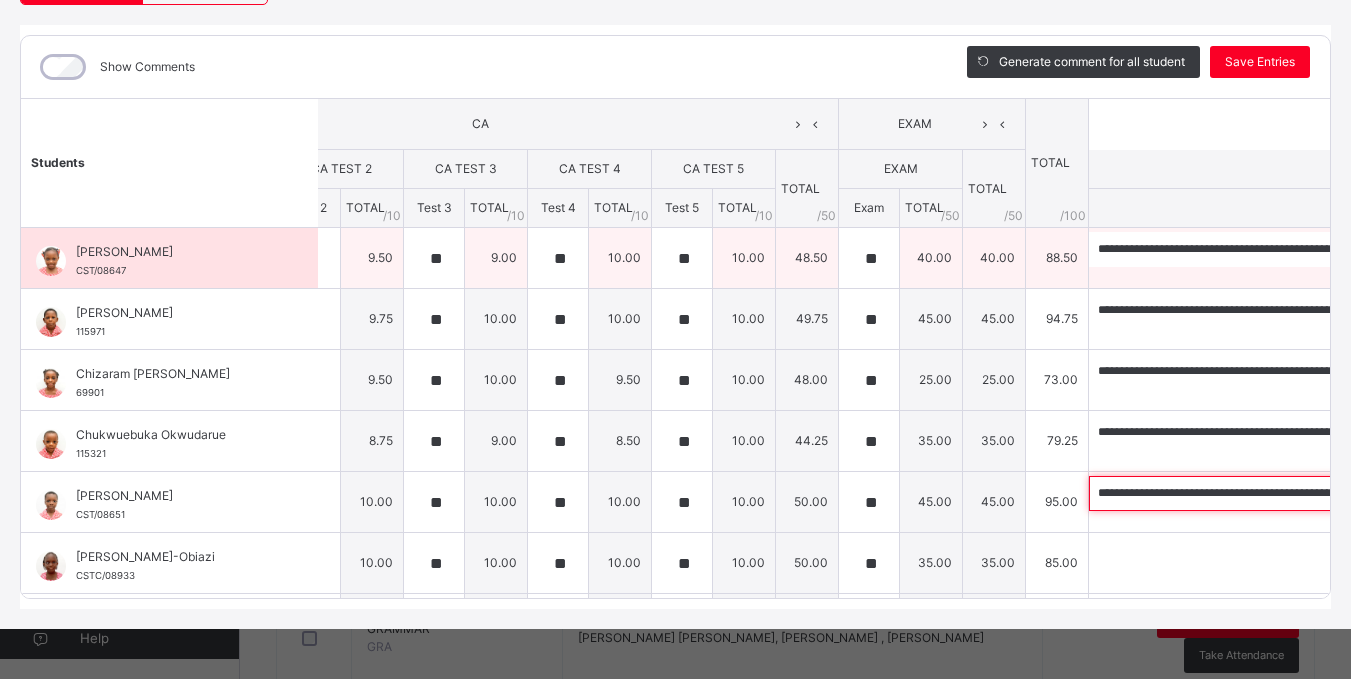 scroll, scrollTop: 0, scrollLeft: 825, axis: horizontal 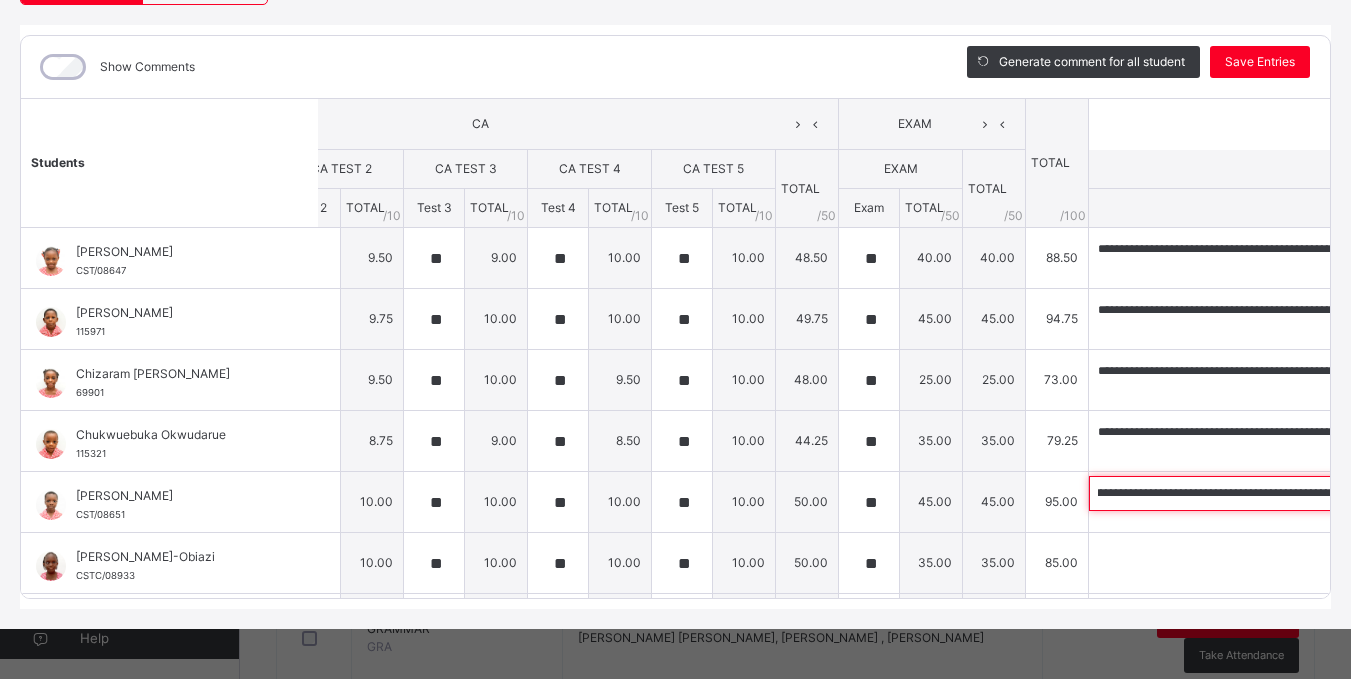 type on "**********" 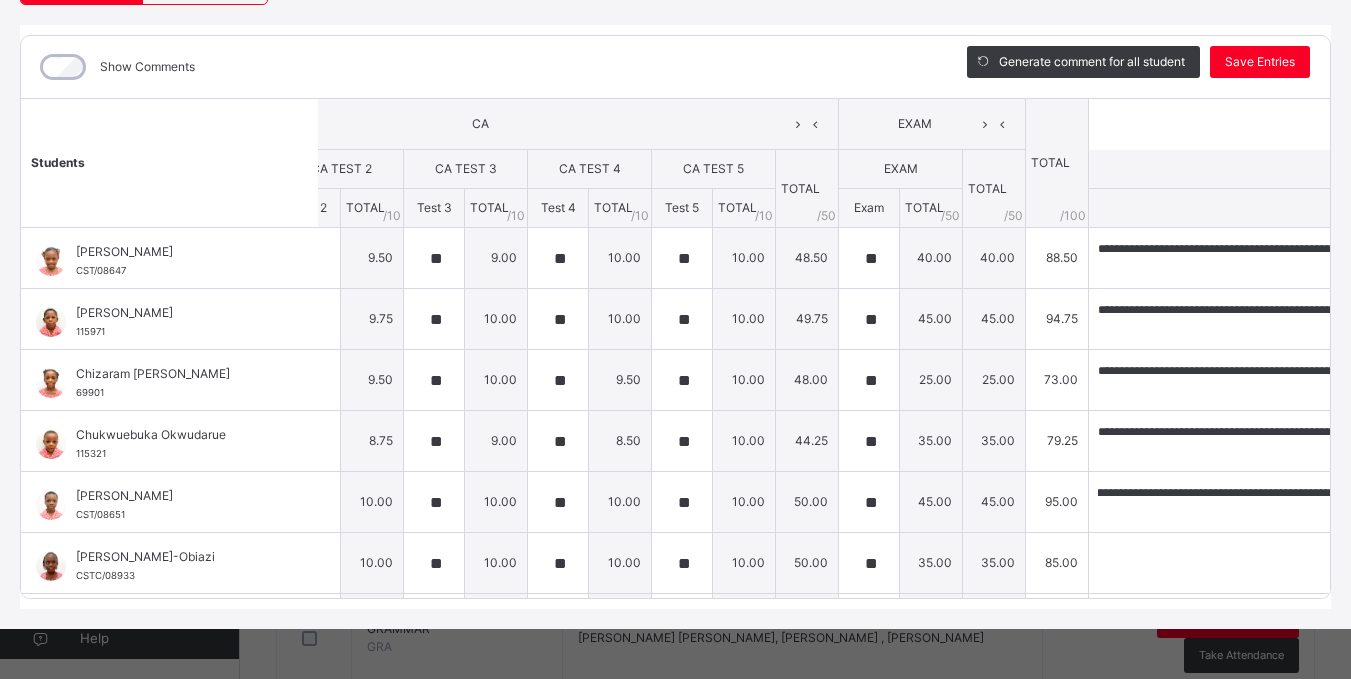 scroll, scrollTop: 0, scrollLeft: 0, axis: both 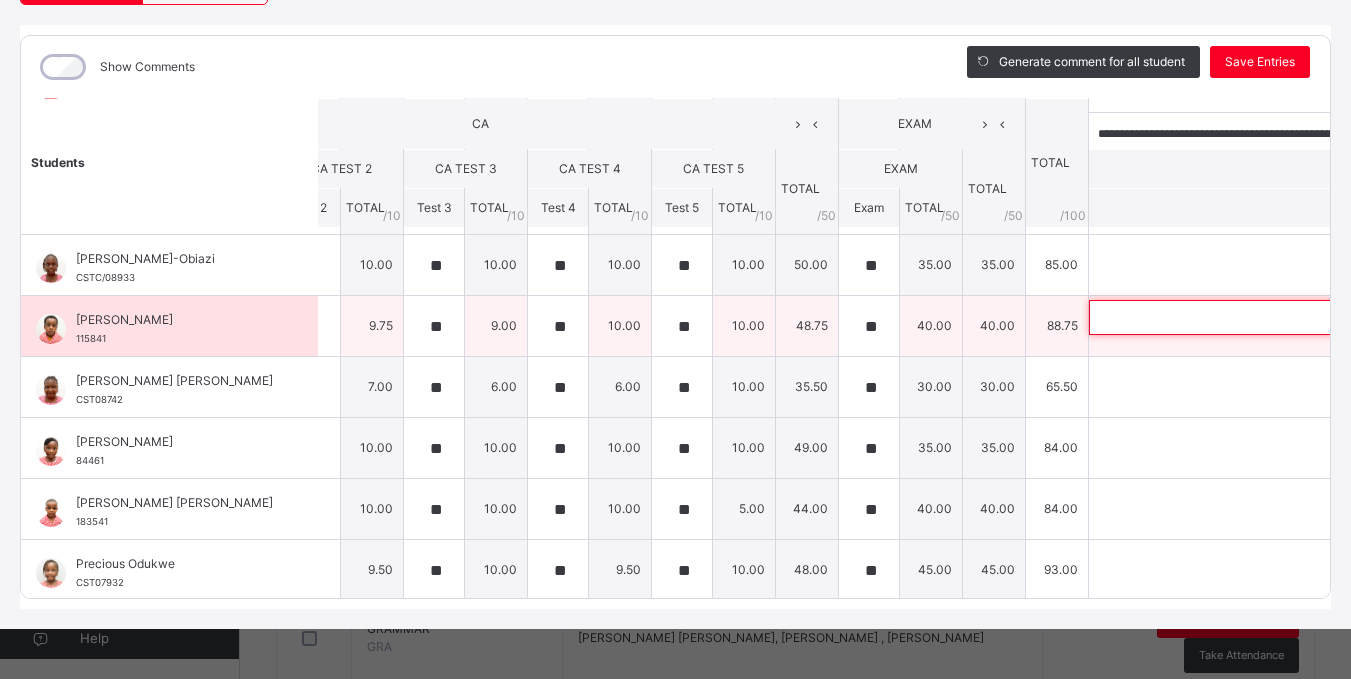 click at bounding box center (1219, 317) 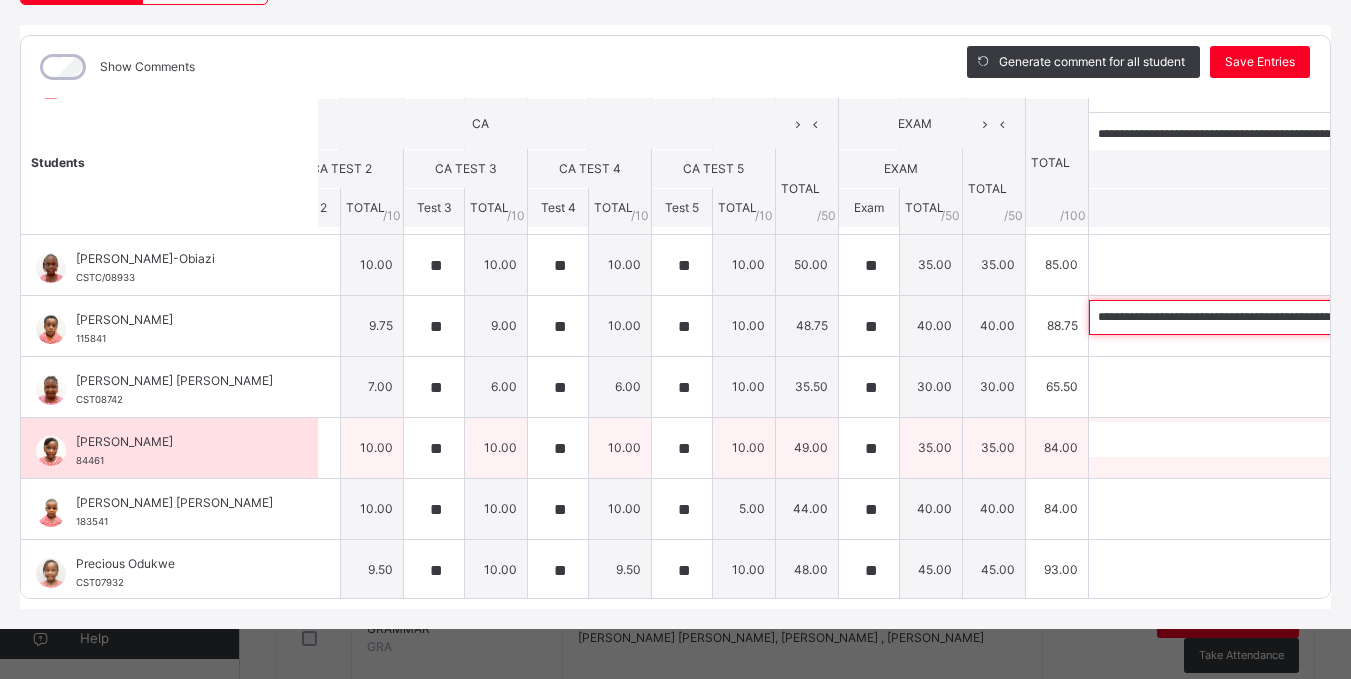 scroll, scrollTop: 0, scrollLeft: 813, axis: horizontal 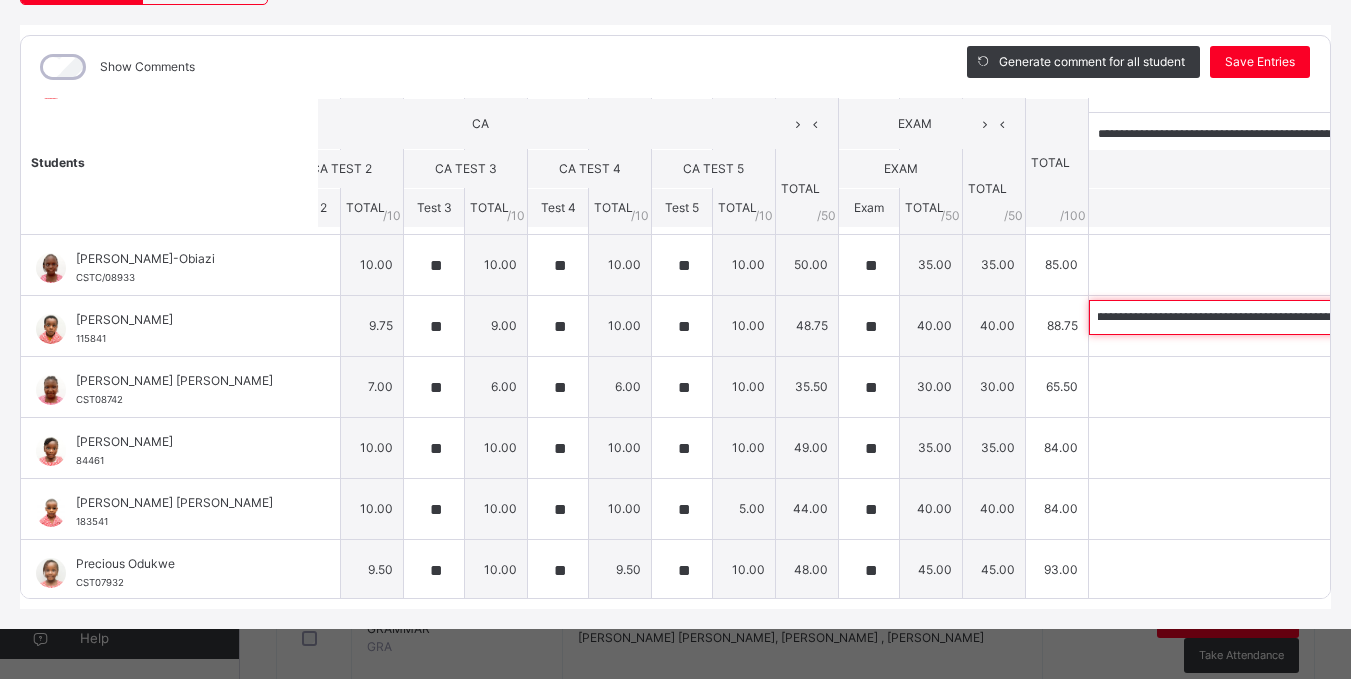 type on "**********" 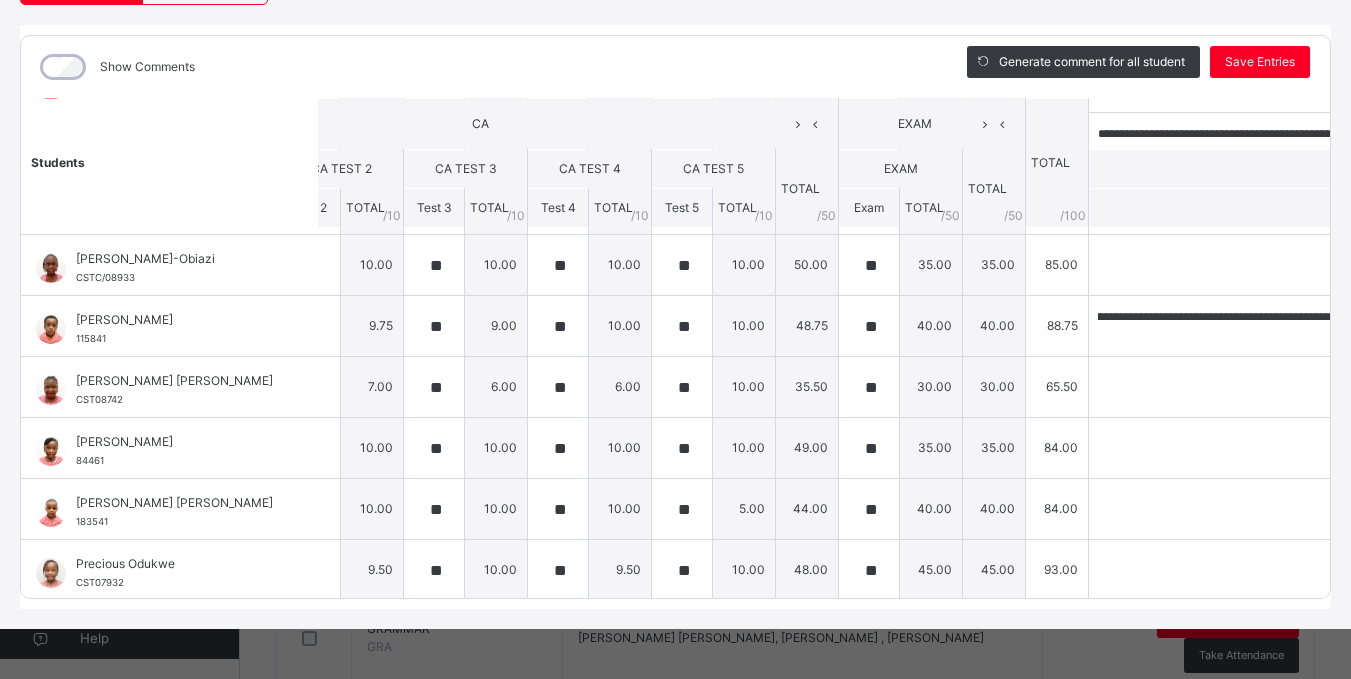 scroll, scrollTop: 0, scrollLeft: 0, axis: both 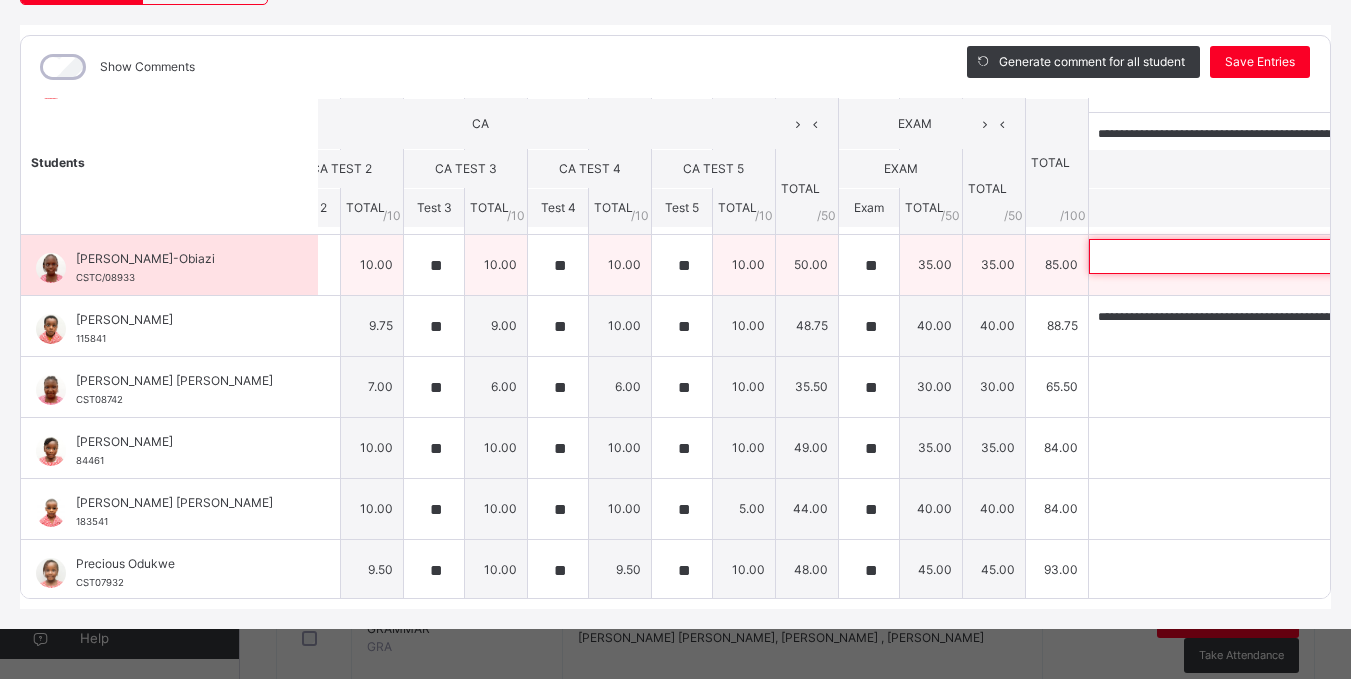 click at bounding box center (1219, 256) 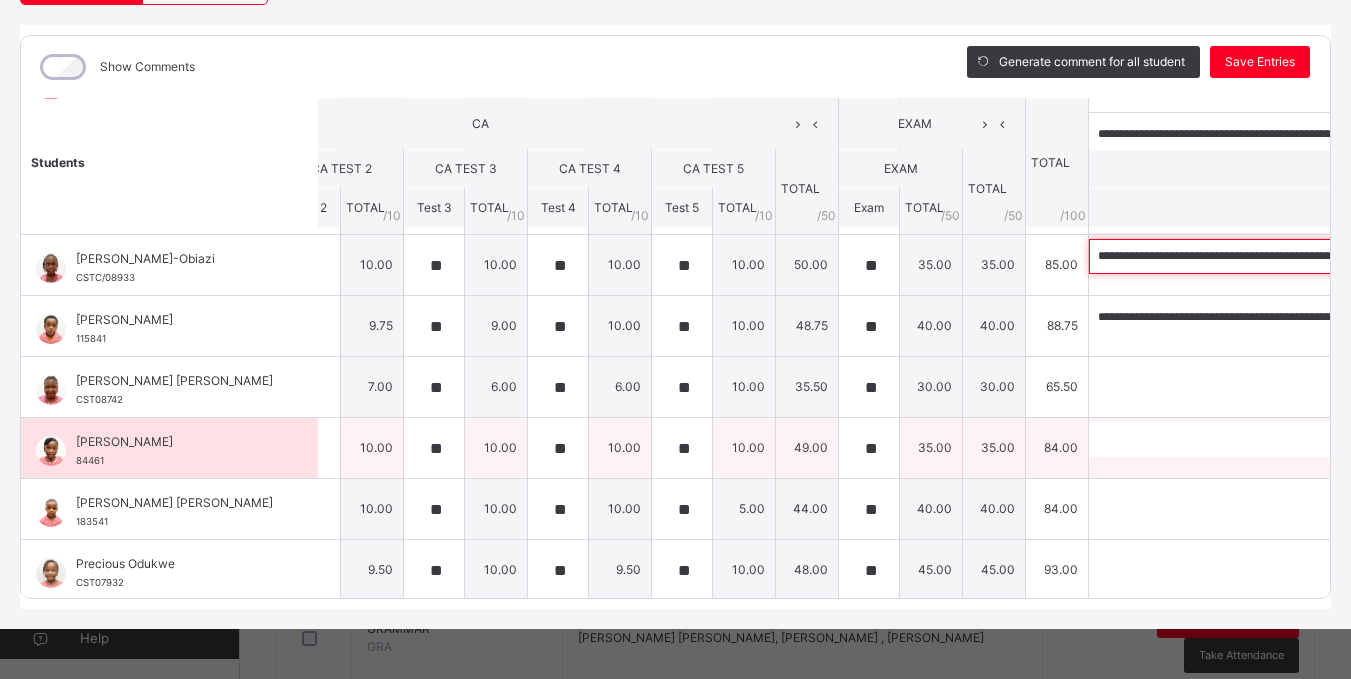 scroll, scrollTop: 0, scrollLeft: 765, axis: horizontal 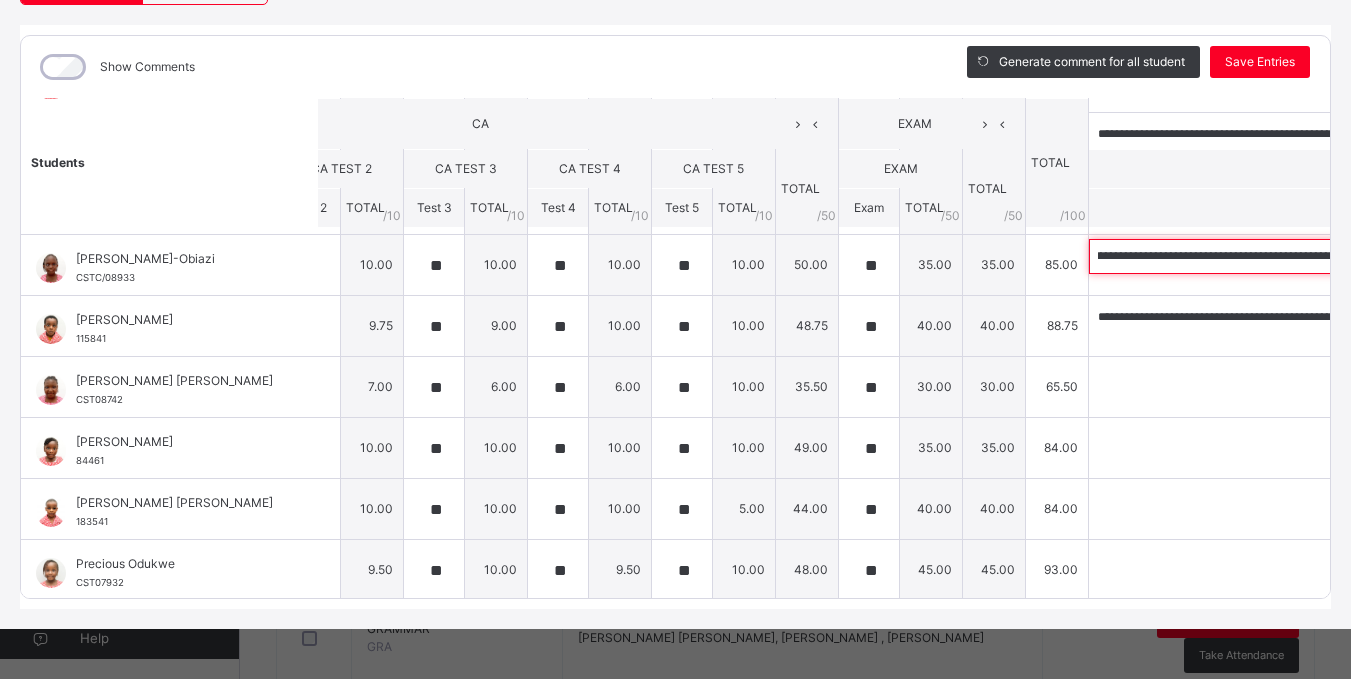 type on "**********" 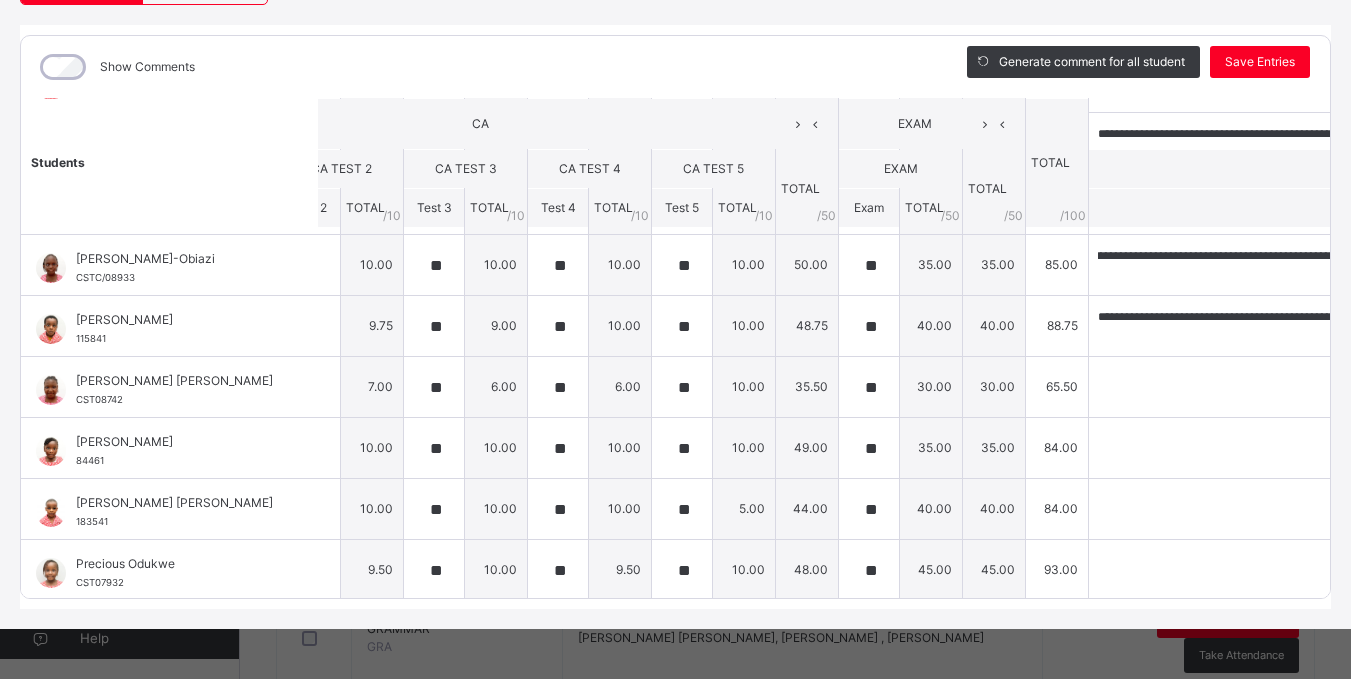 scroll, scrollTop: 0, scrollLeft: 0, axis: both 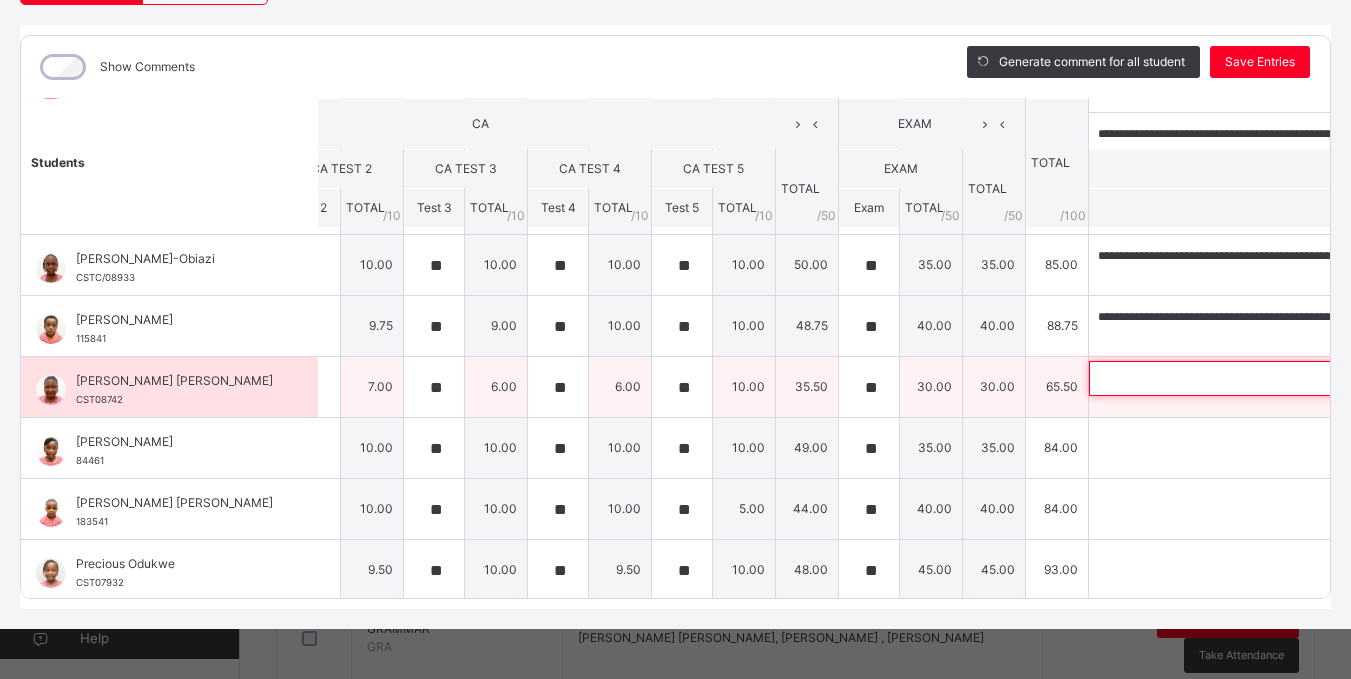click at bounding box center (1219, 378) 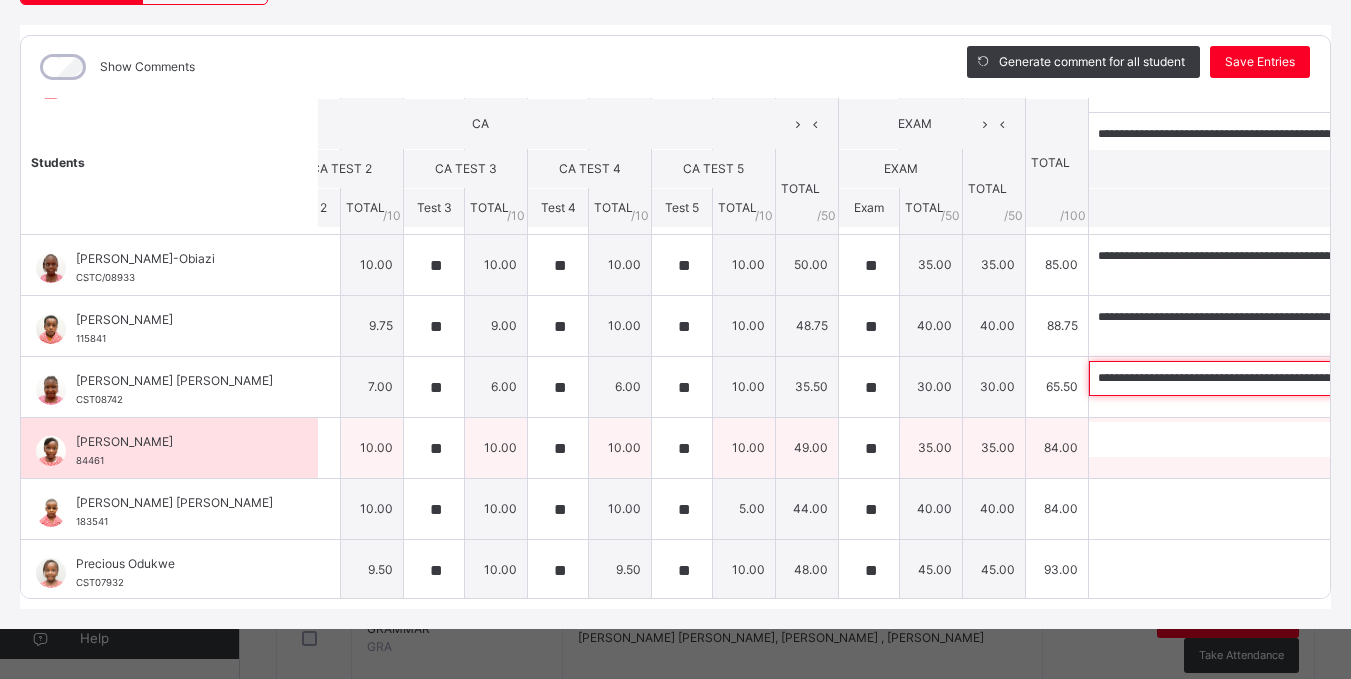 scroll, scrollTop: 0, scrollLeft: 537, axis: horizontal 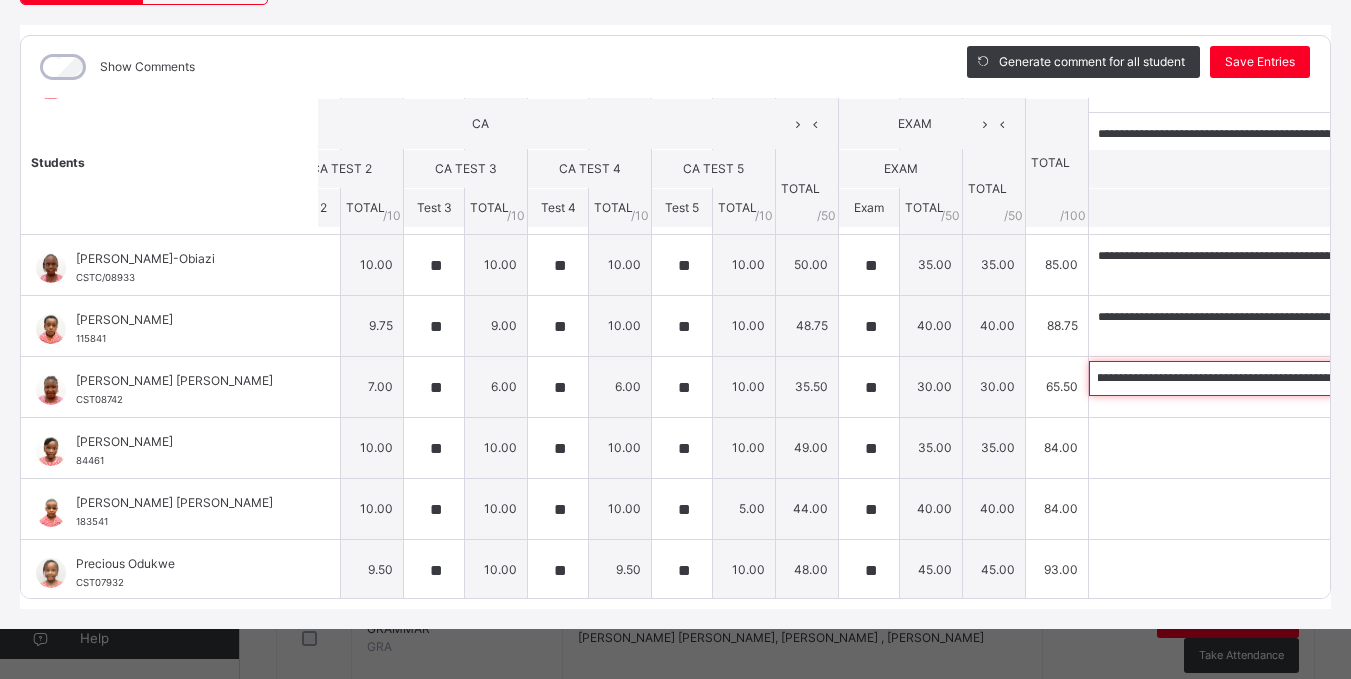type on "**********" 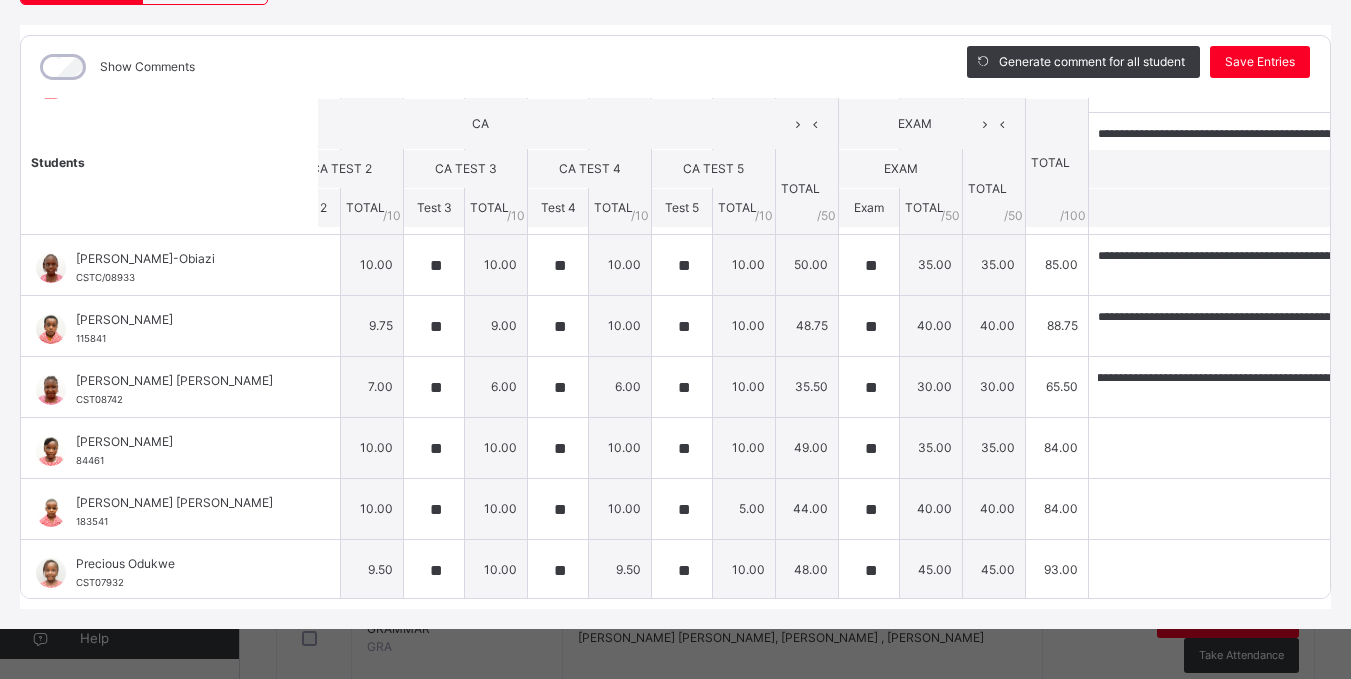 scroll, scrollTop: 0, scrollLeft: 0, axis: both 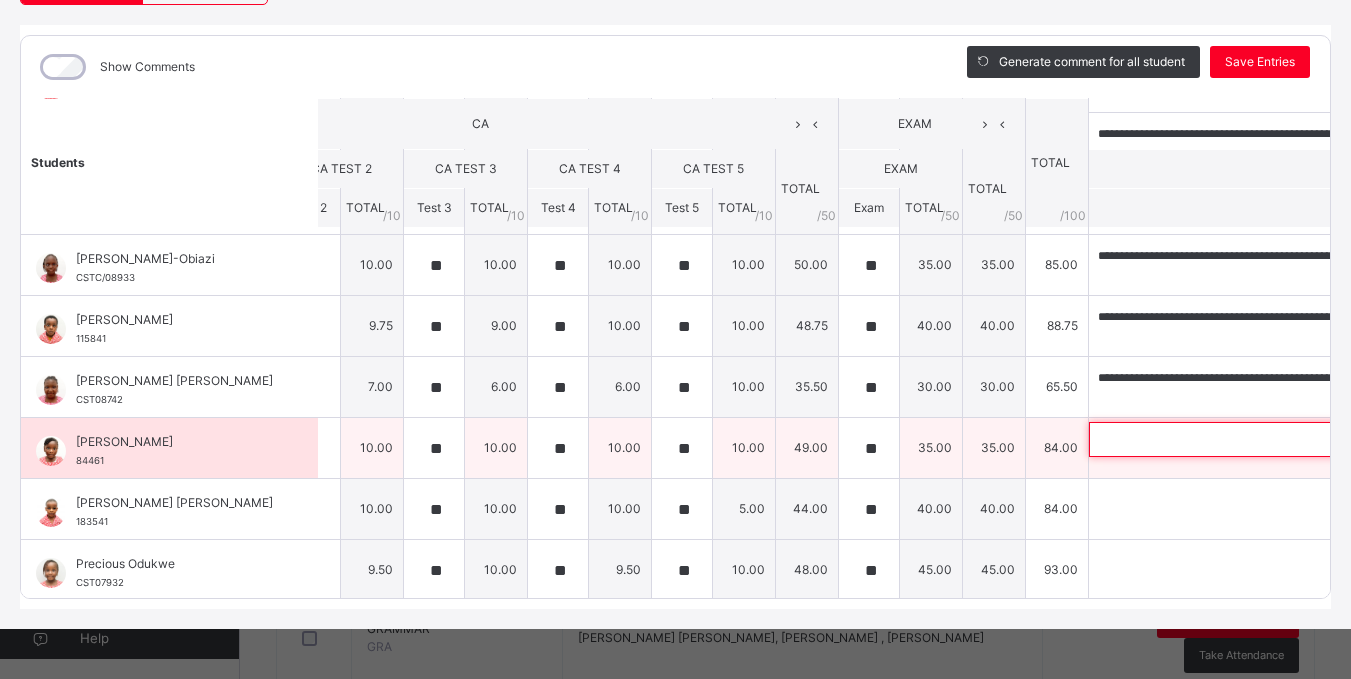 click at bounding box center [1219, 439] 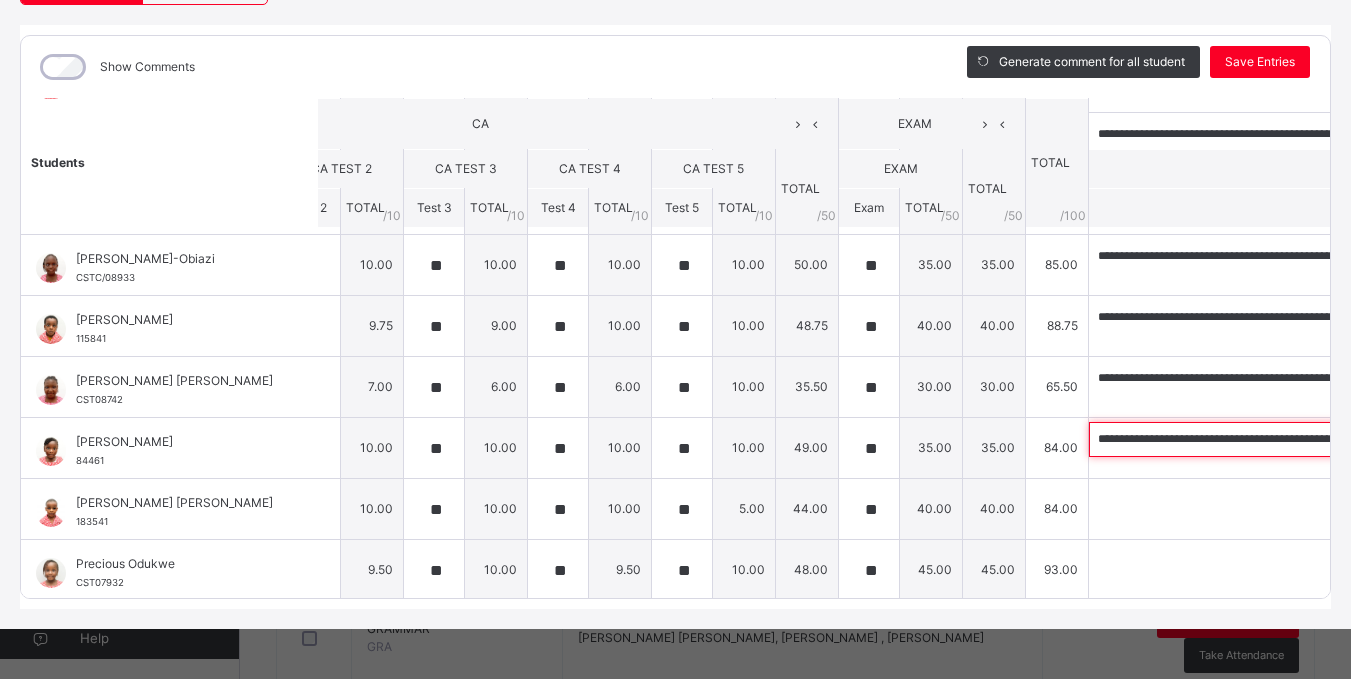 scroll, scrollTop: 0, scrollLeft: 1026, axis: horizontal 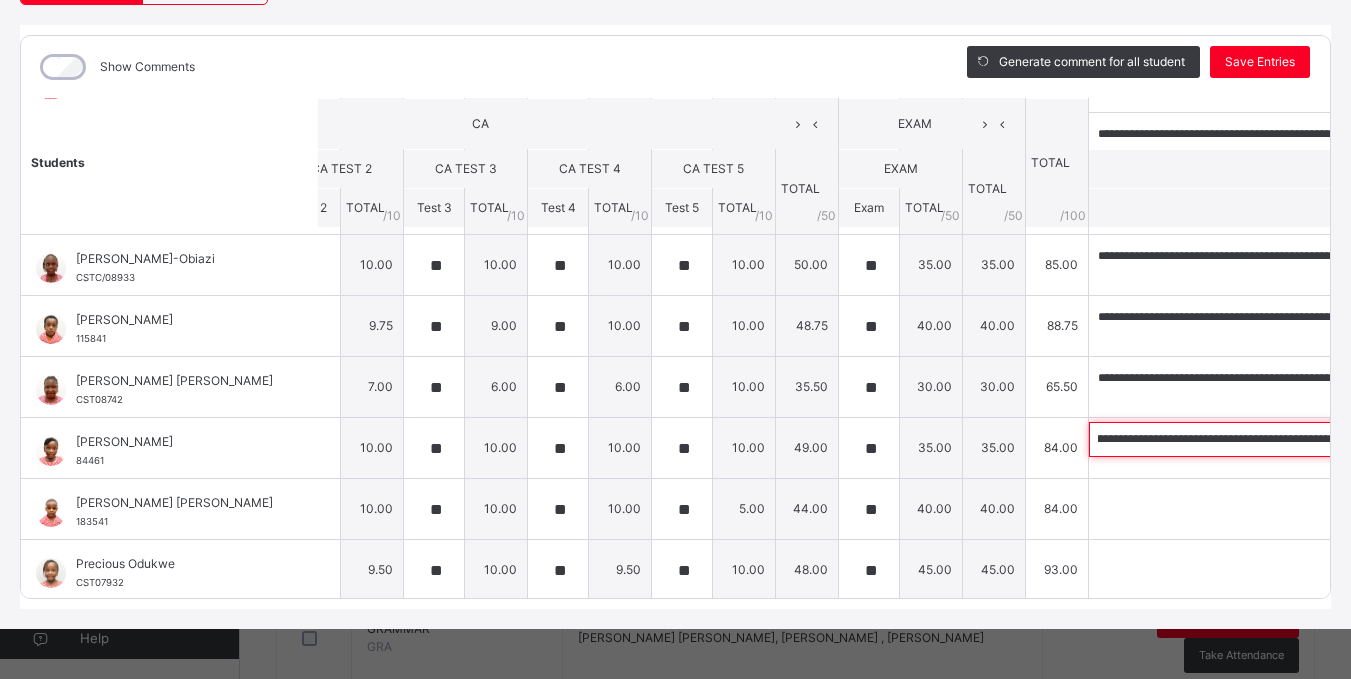 type on "**********" 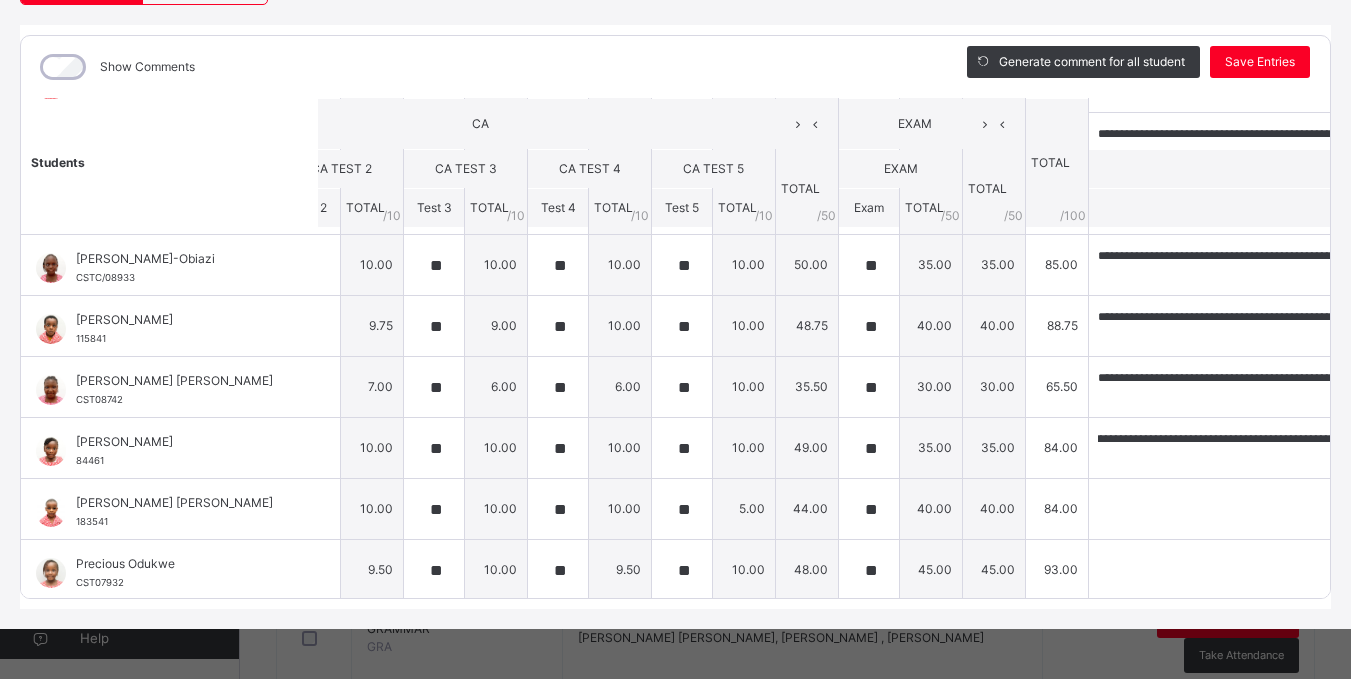 scroll, scrollTop: 0, scrollLeft: 0, axis: both 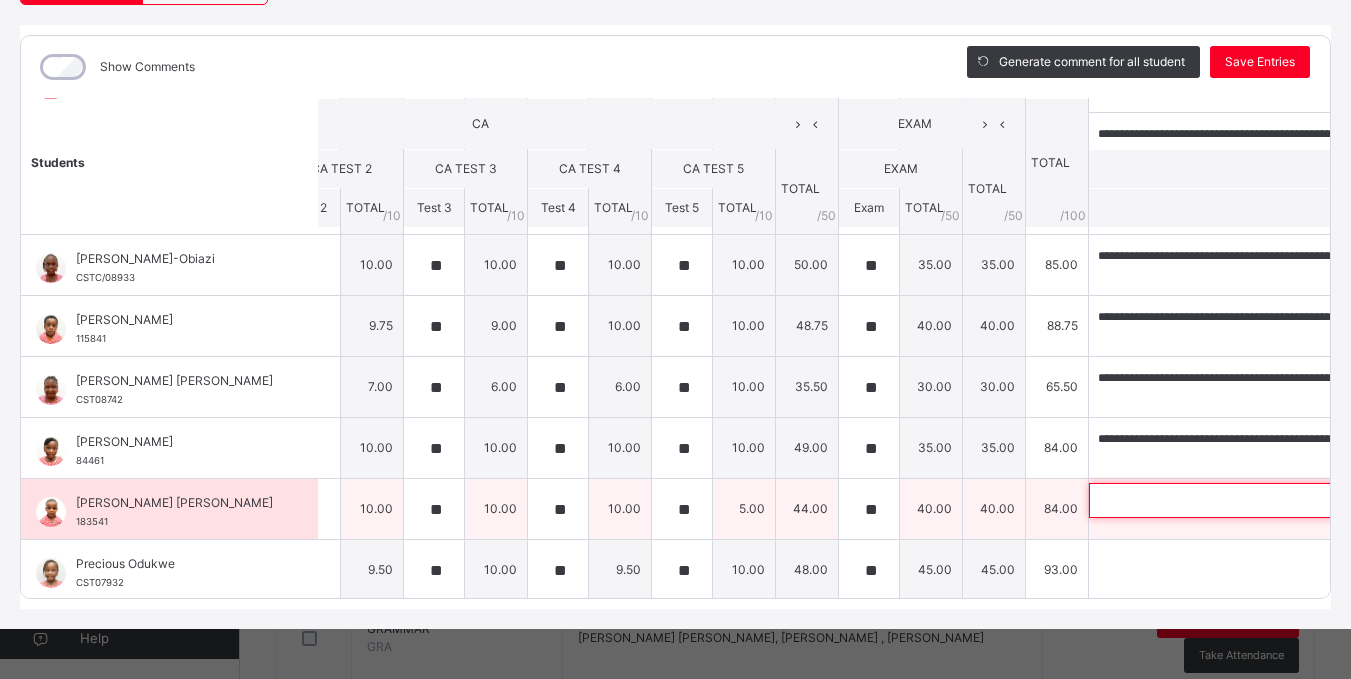 click at bounding box center (1219, 500) 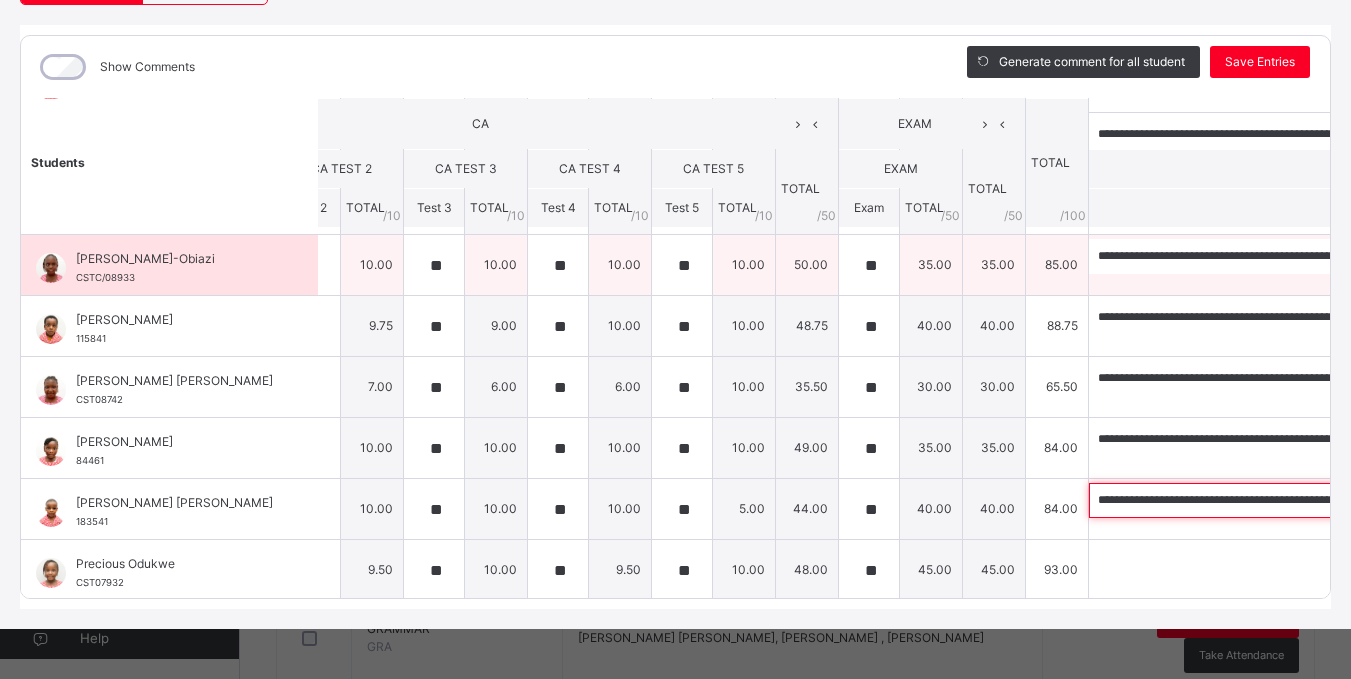 scroll, scrollTop: 0, scrollLeft: 861, axis: horizontal 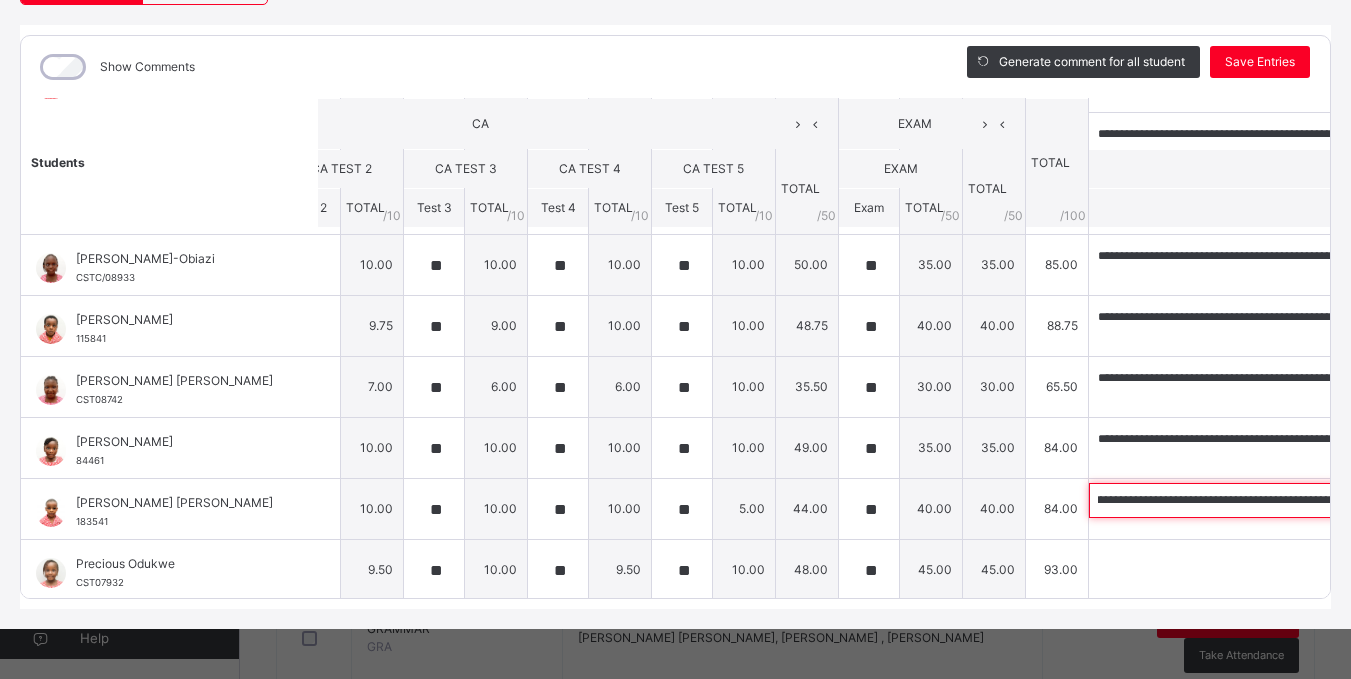 type on "**********" 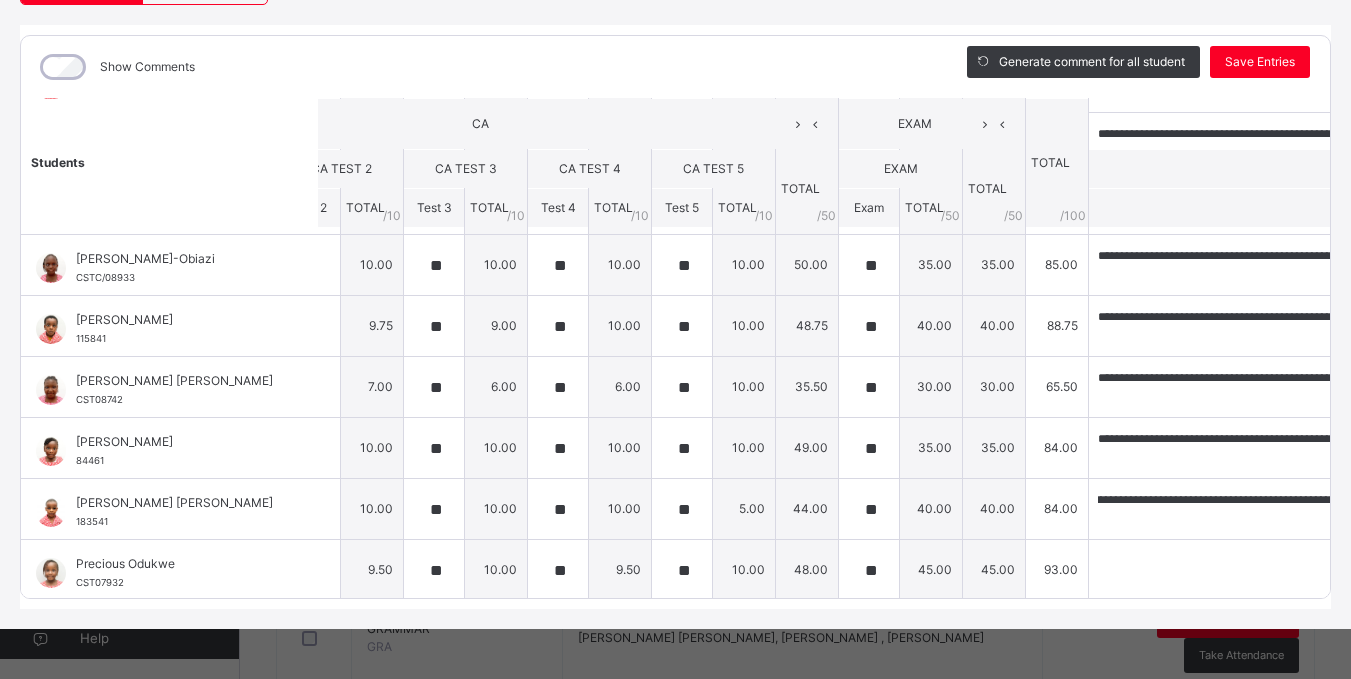 scroll, scrollTop: 0, scrollLeft: 0, axis: both 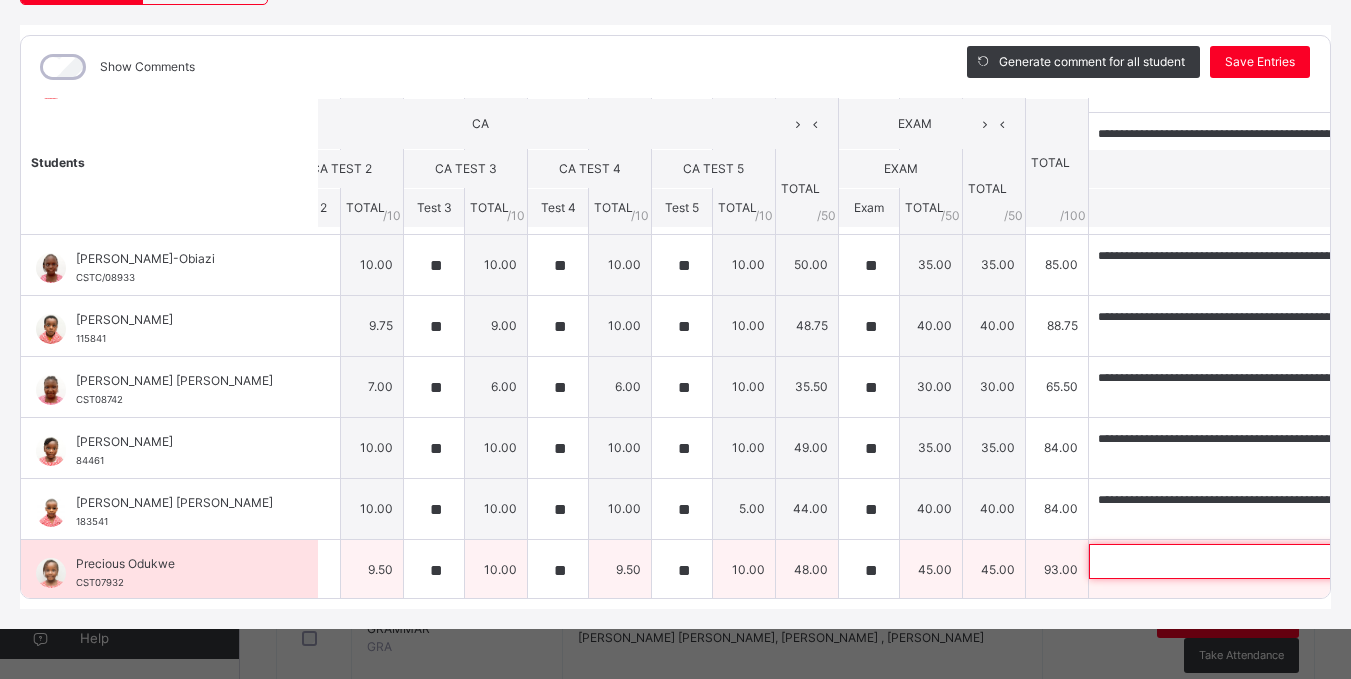click at bounding box center (1219, 561) 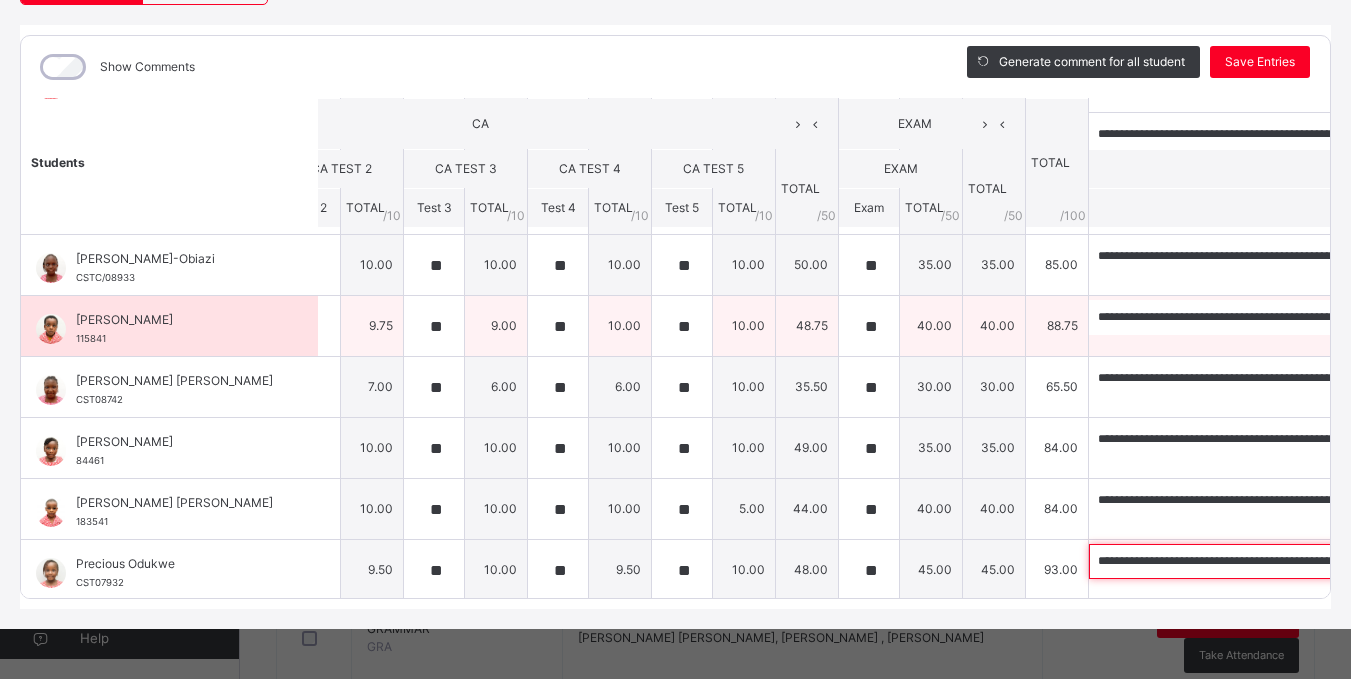 scroll, scrollTop: 0, scrollLeft: 882, axis: horizontal 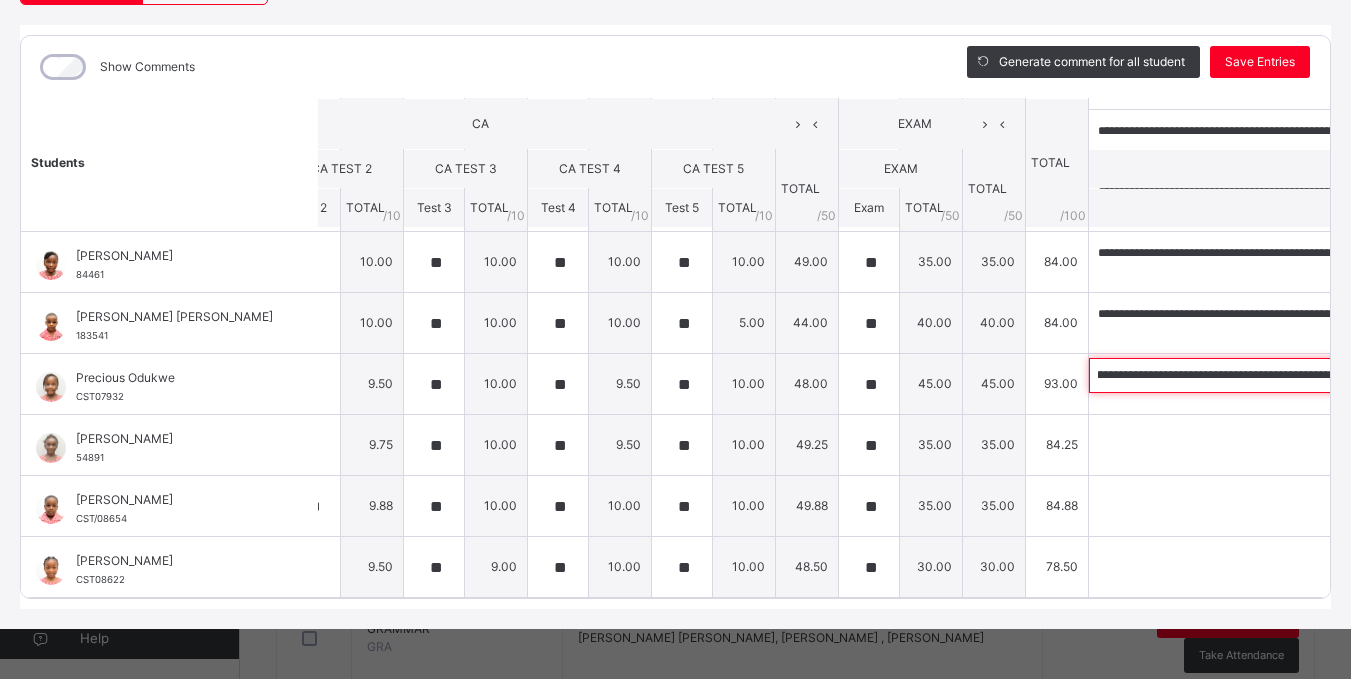 type on "**********" 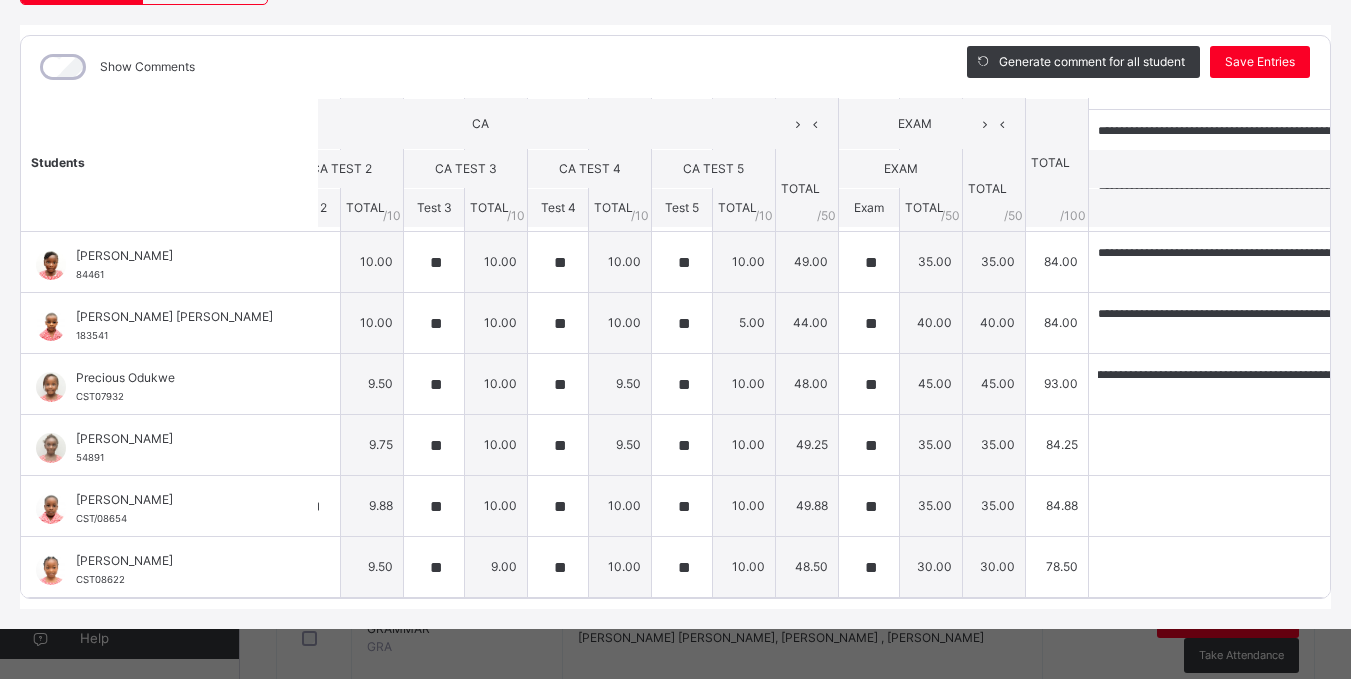 scroll, scrollTop: 0, scrollLeft: 0, axis: both 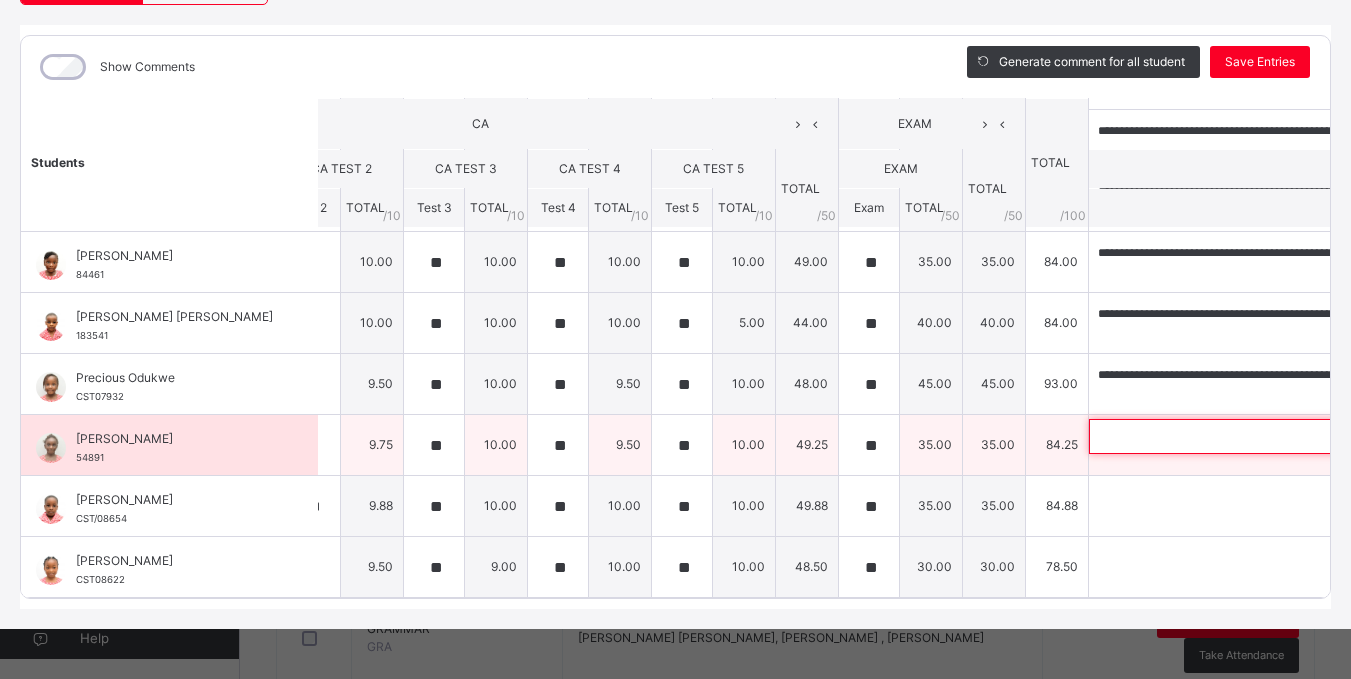 click at bounding box center (1219, 436) 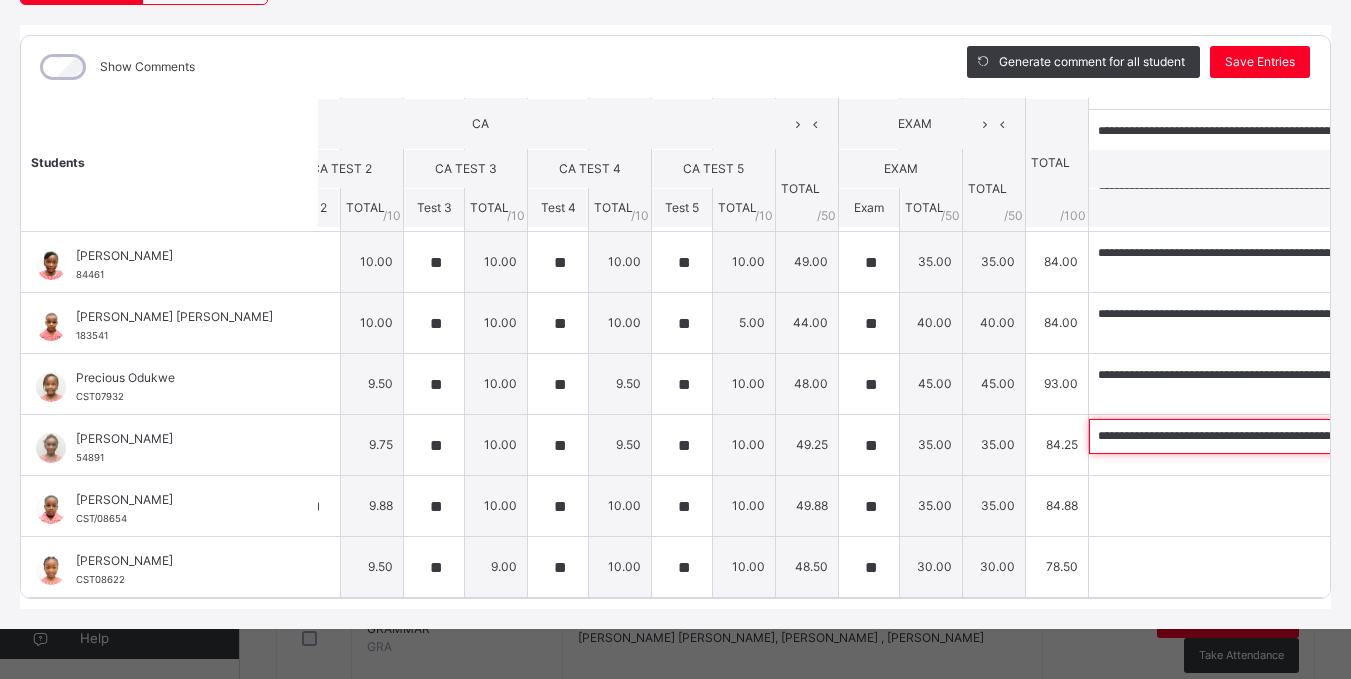 scroll, scrollTop: 0, scrollLeft: 828, axis: horizontal 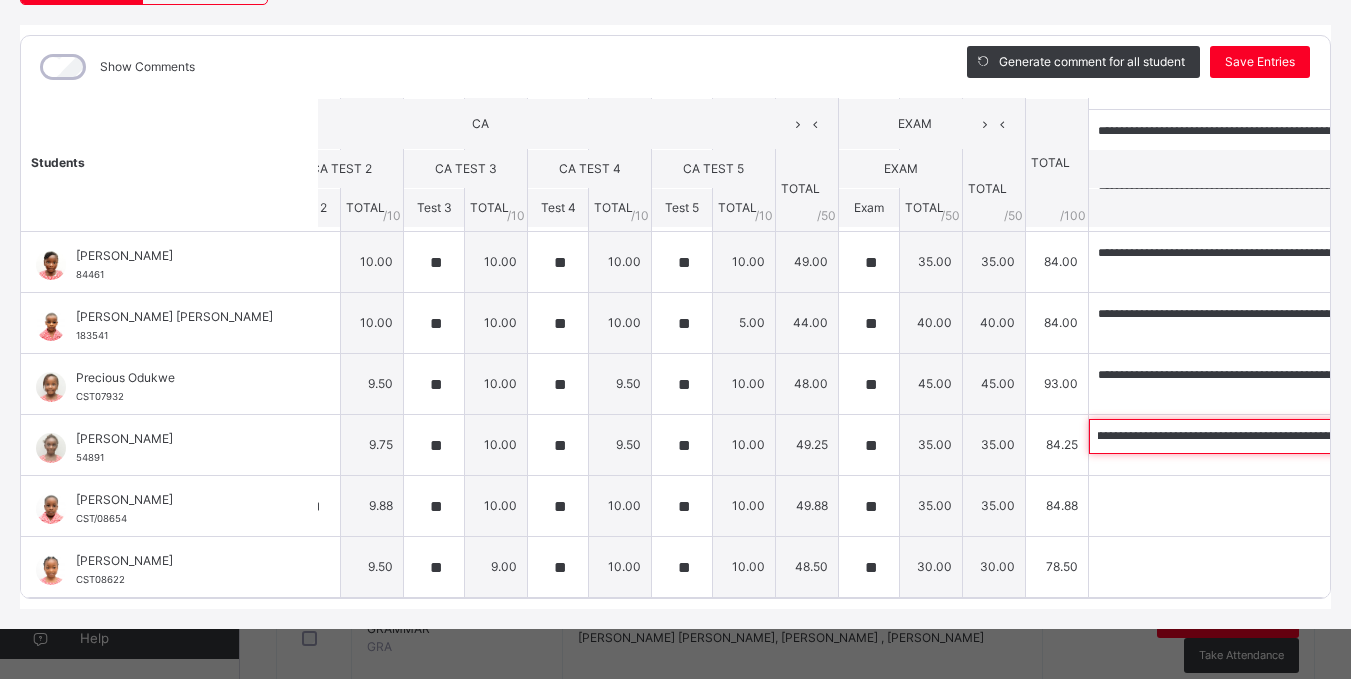 type on "**********" 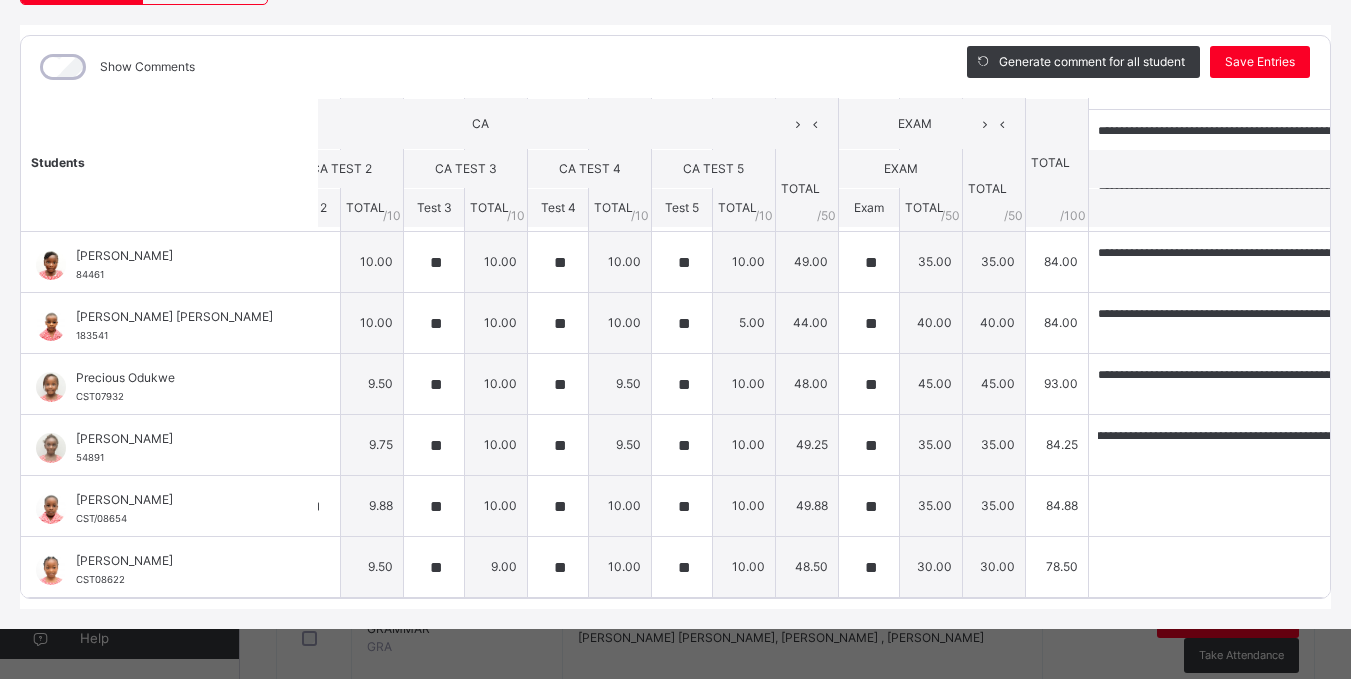 scroll, scrollTop: 0, scrollLeft: 0, axis: both 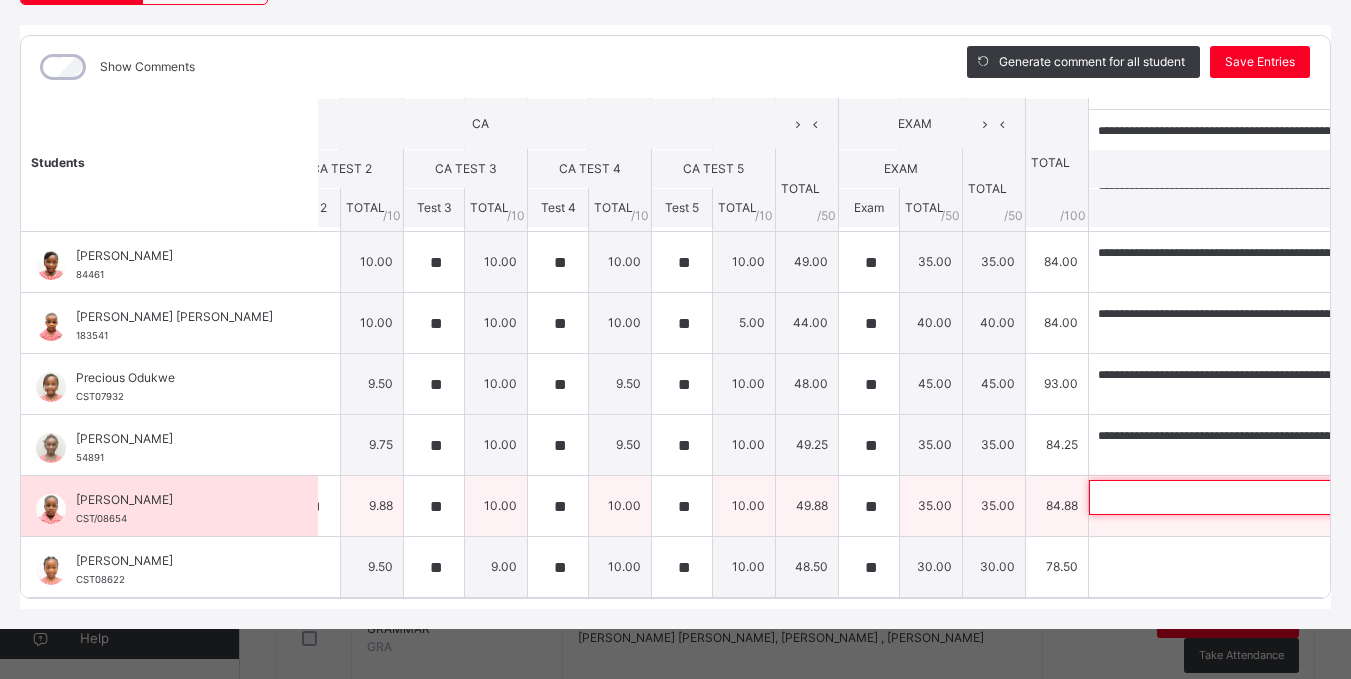 click at bounding box center [1219, 497] 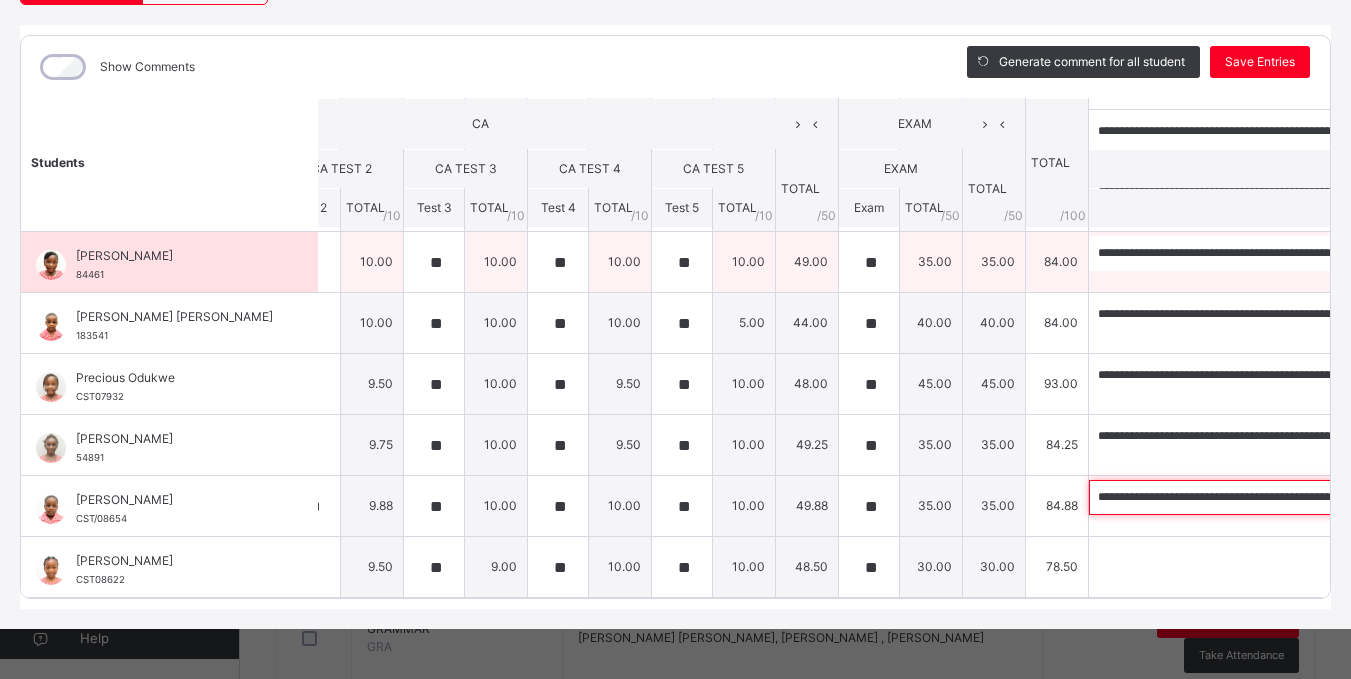 scroll, scrollTop: 0, scrollLeft: 806, axis: horizontal 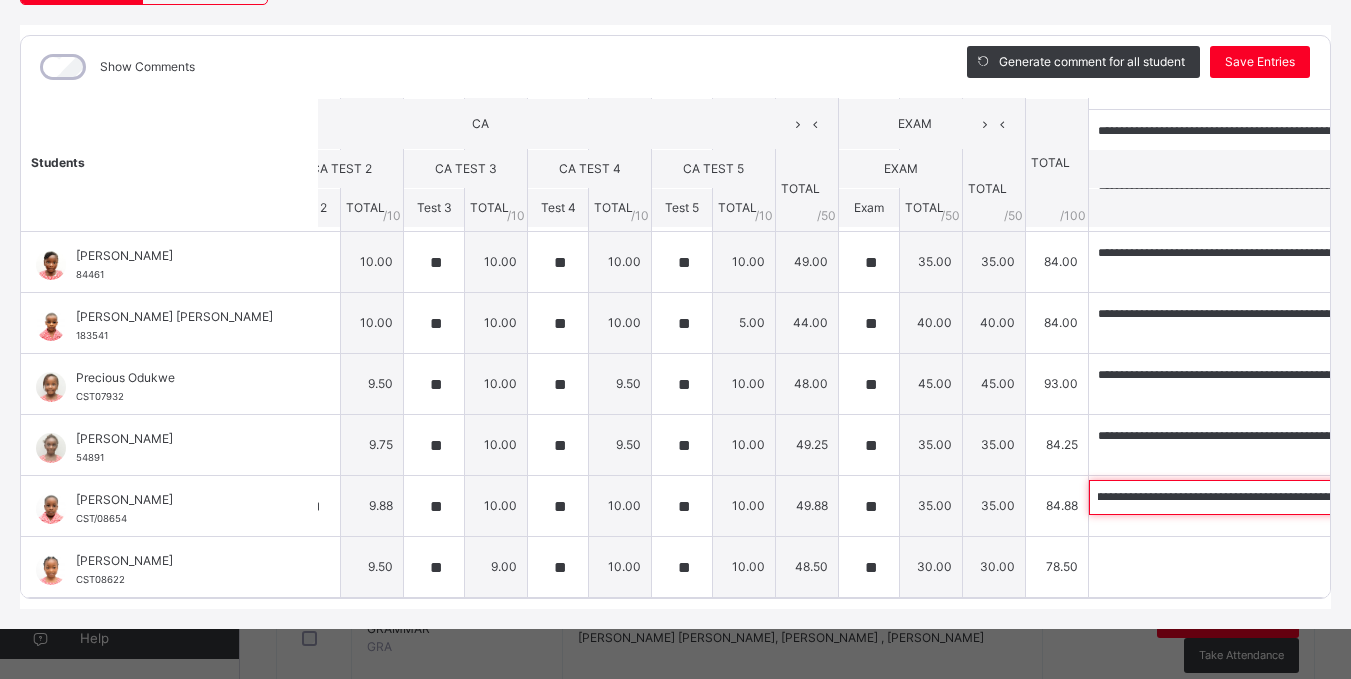 type on "**********" 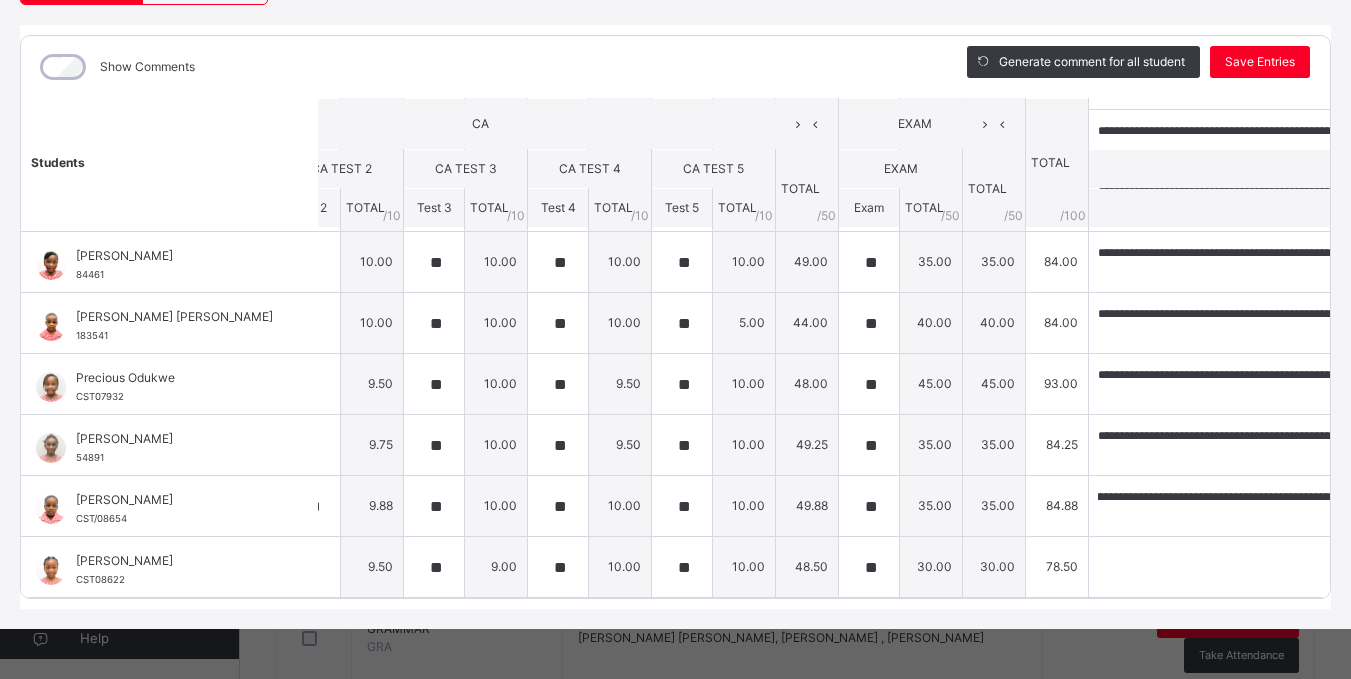 scroll, scrollTop: 0, scrollLeft: 0, axis: both 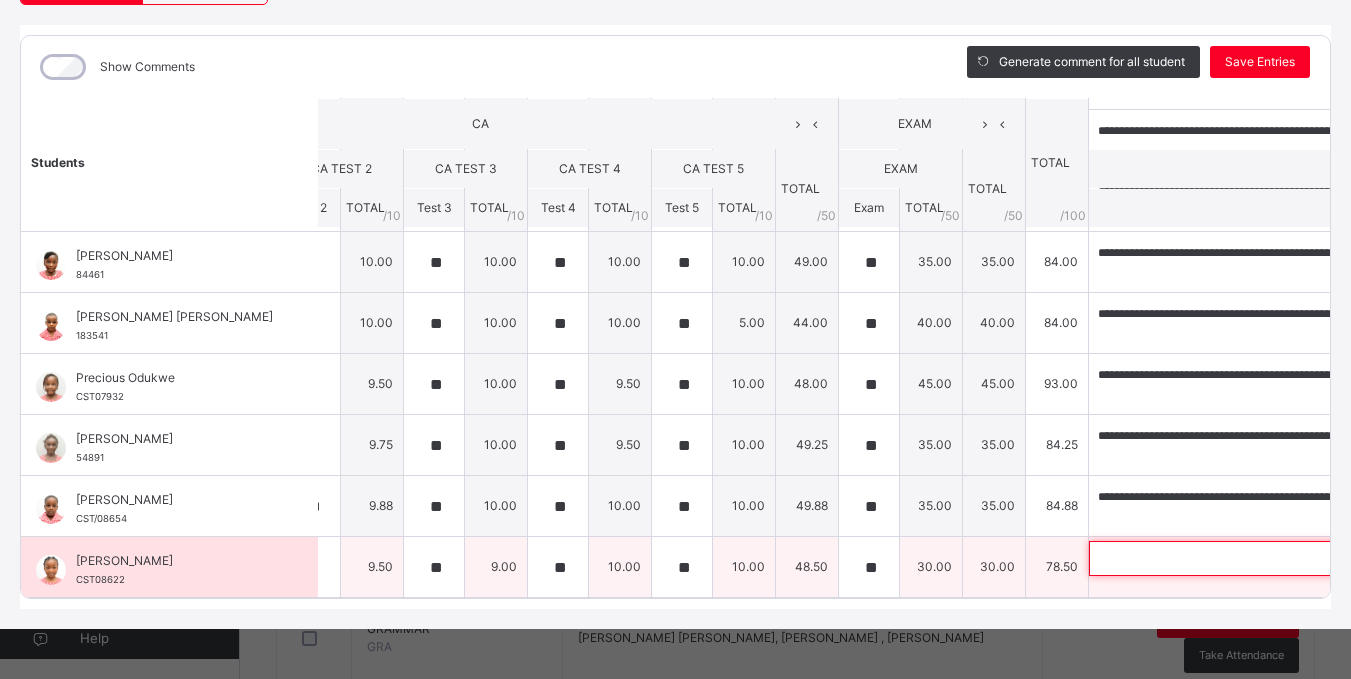 click at bounding box center [1219, 558] 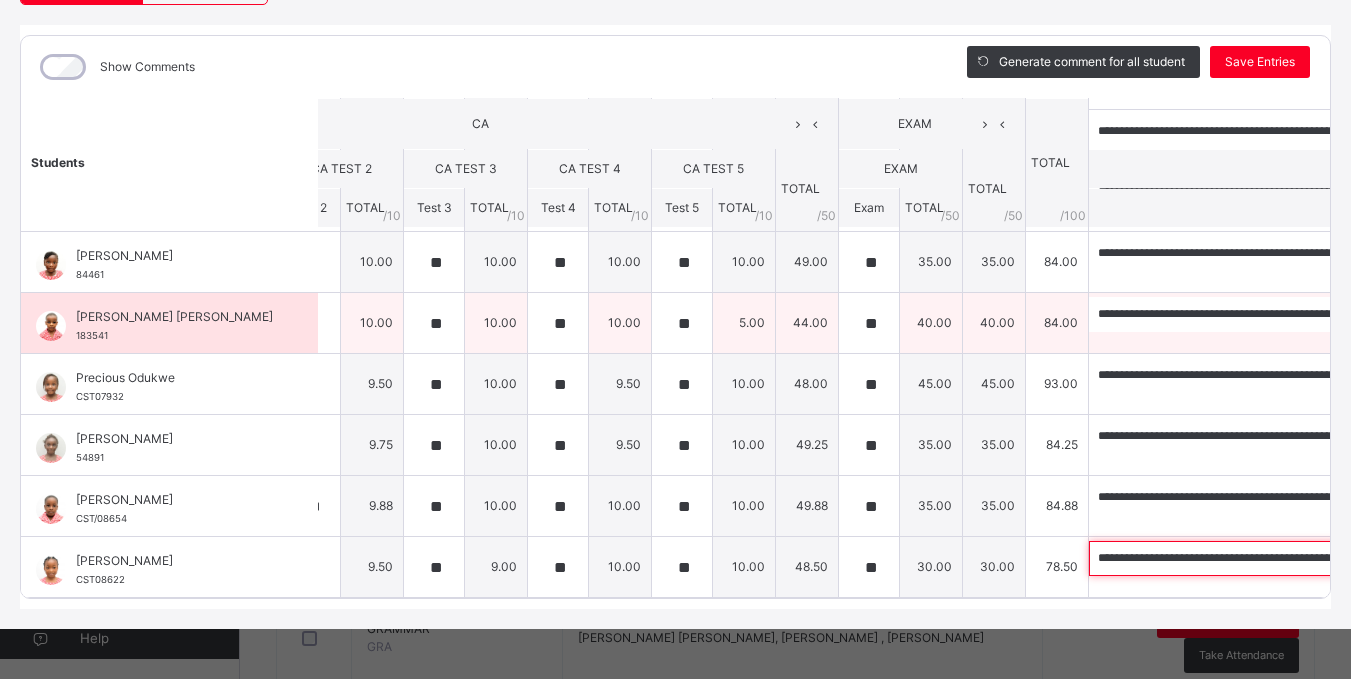 scroll, scrollTop: 0, scrollLeft: 866, axis: horizontal 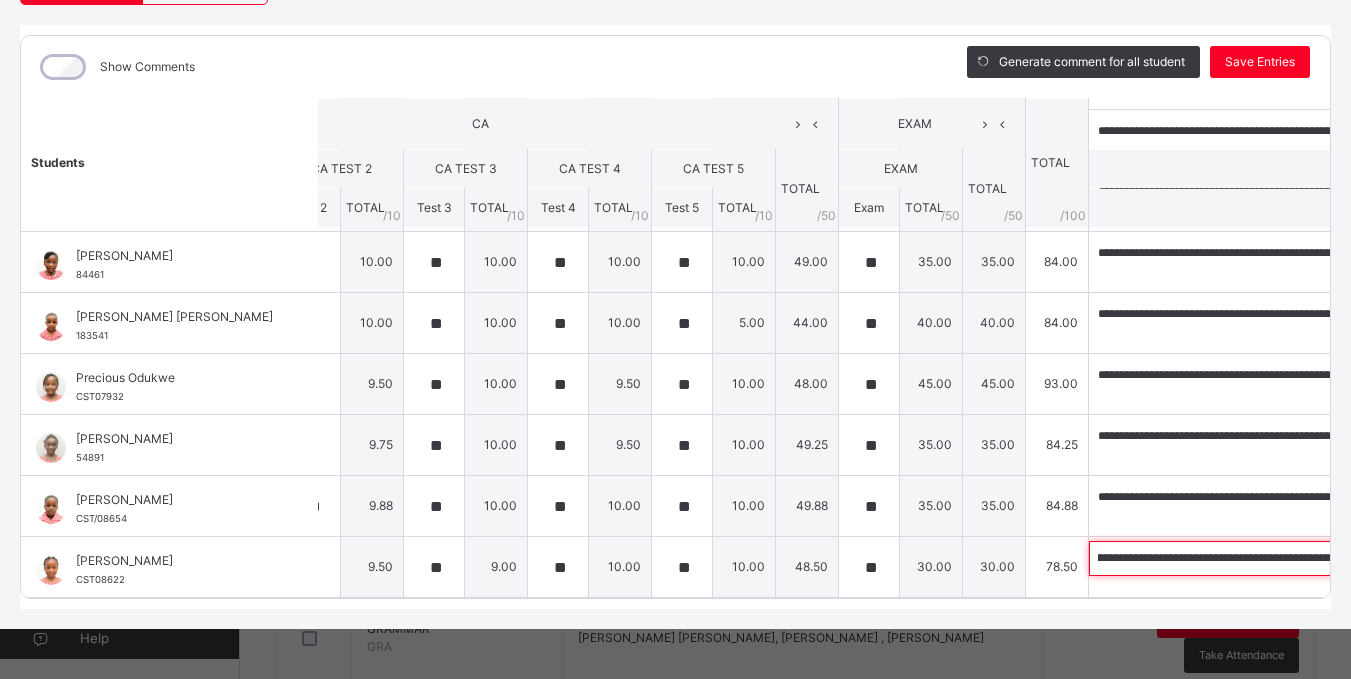 type on "**********" 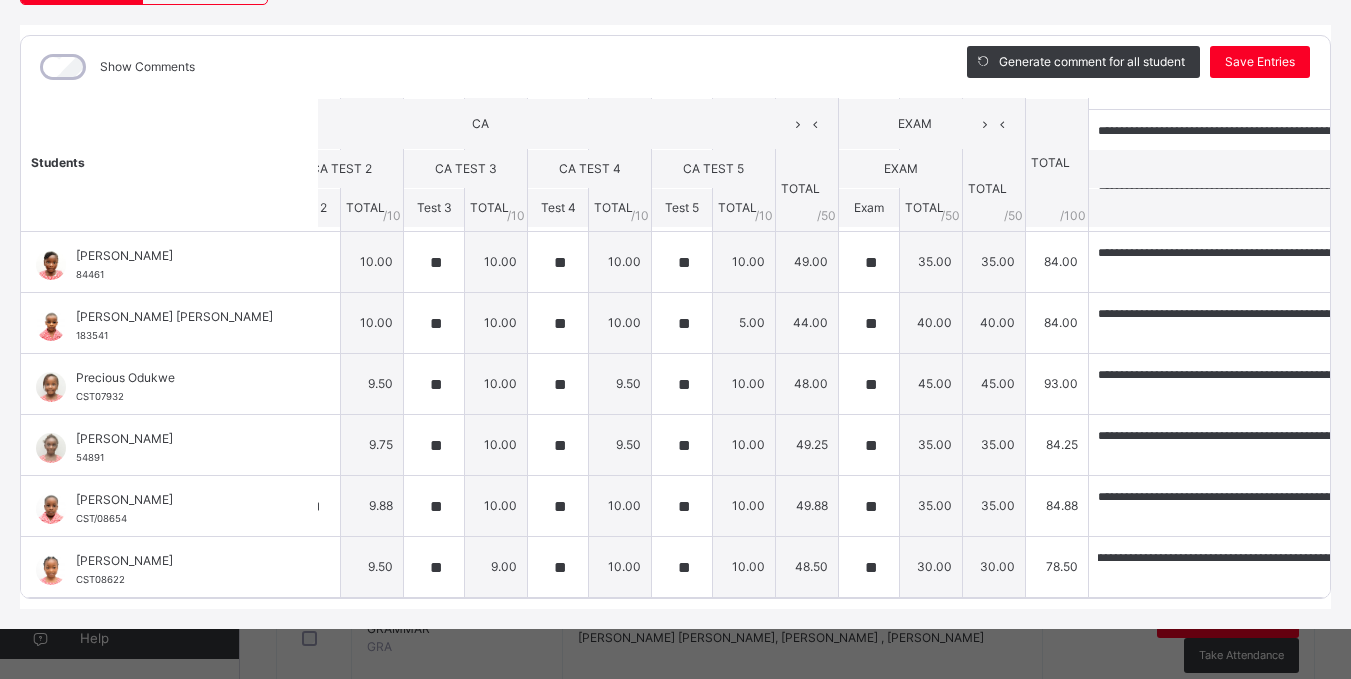 scroll, scrollTop: 0, scrollLeft: 0, axis: both 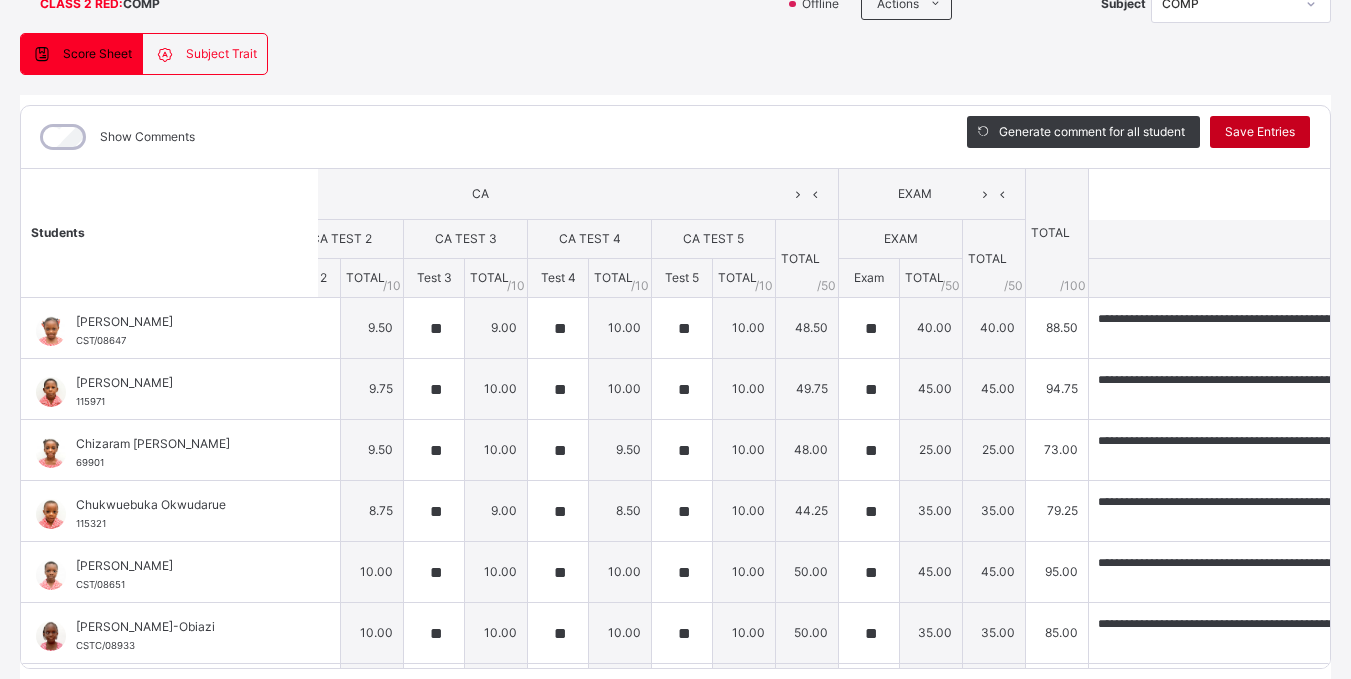 click on "Save Entries" at bounding box center [1260, 132] 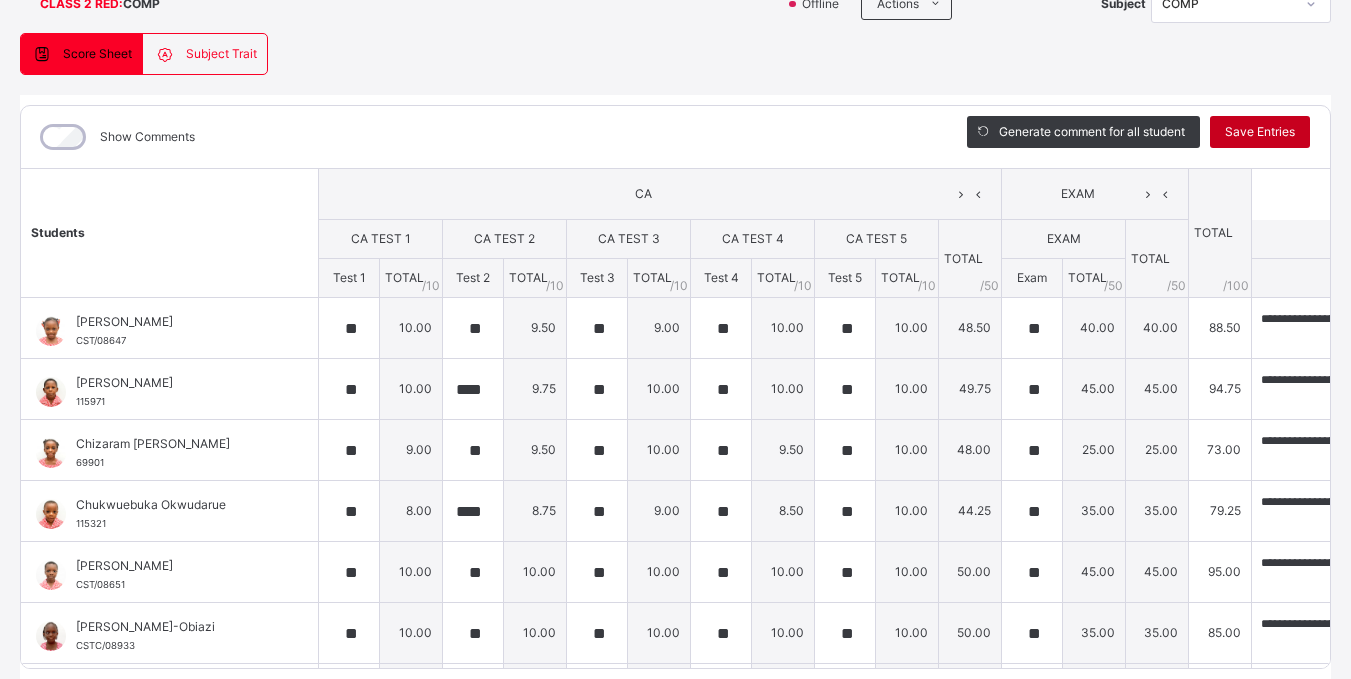 click on "Save Entries" at bounding box center [1260, 132] 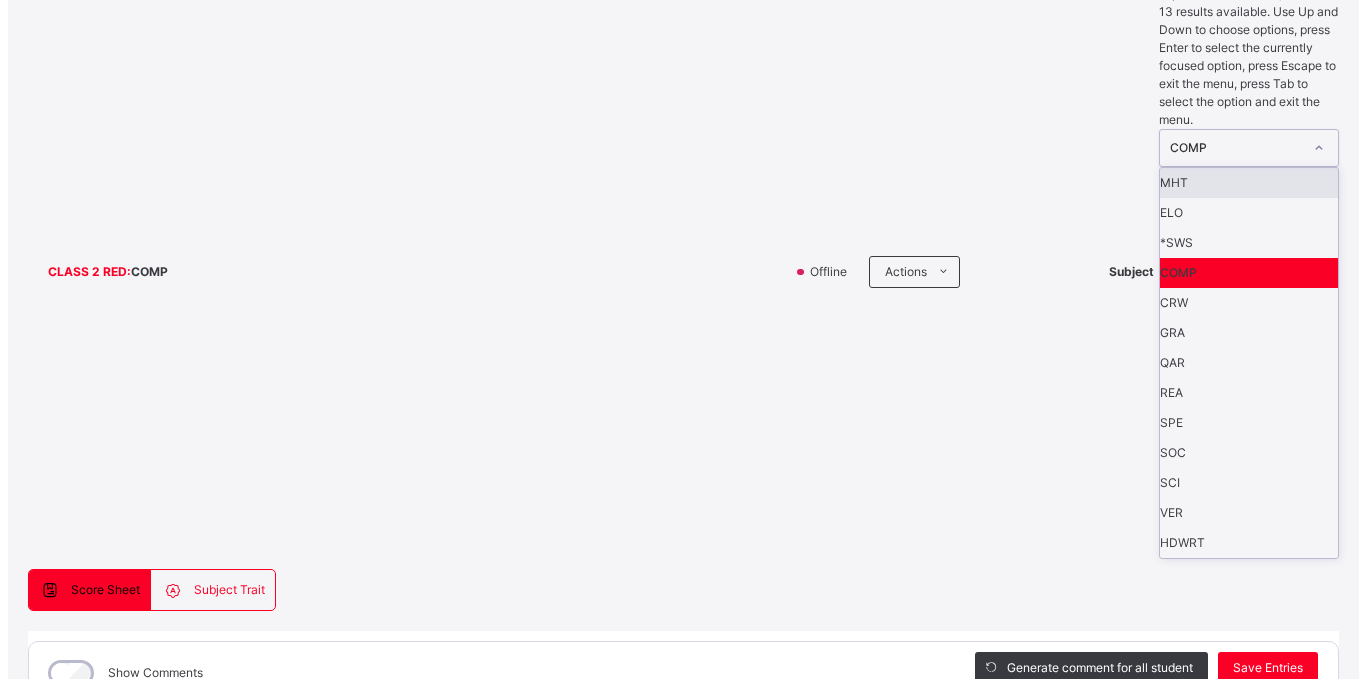 scroll, scrollTop: 157, scrollLeft: 0, axis: vertical 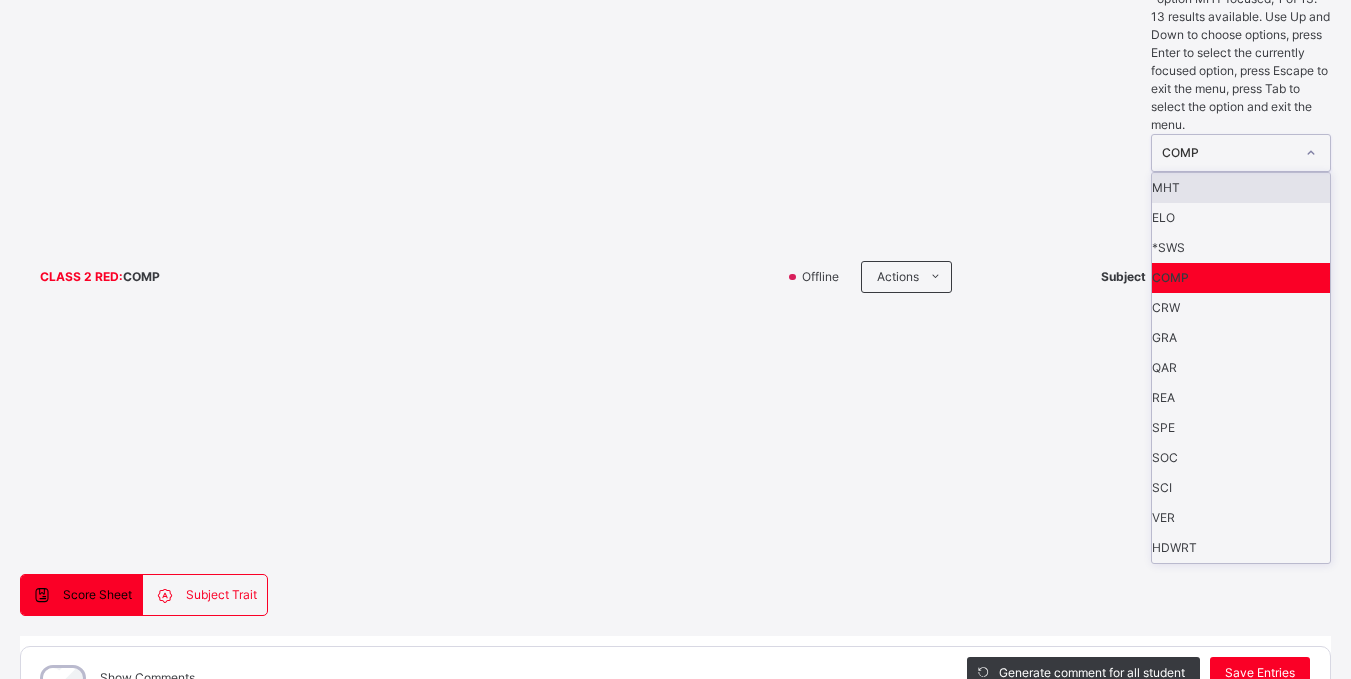 click 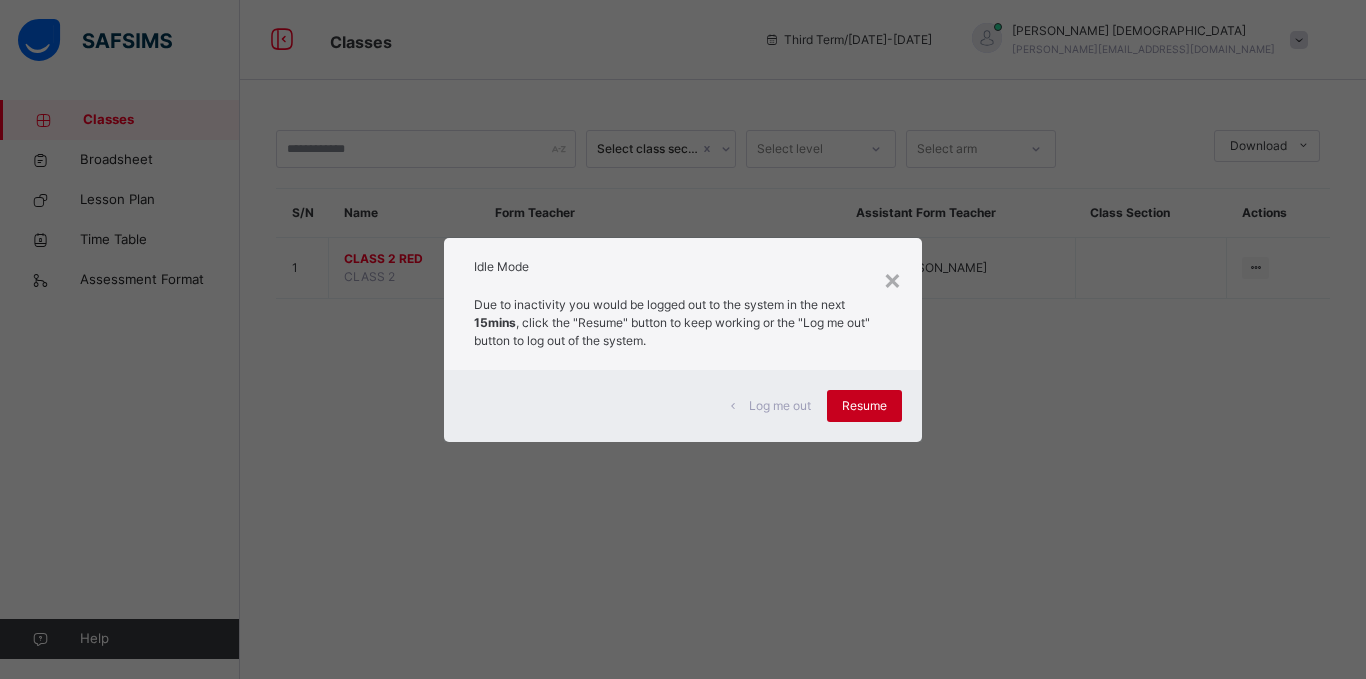 click on "Resume" at bounding box center (864, 406) 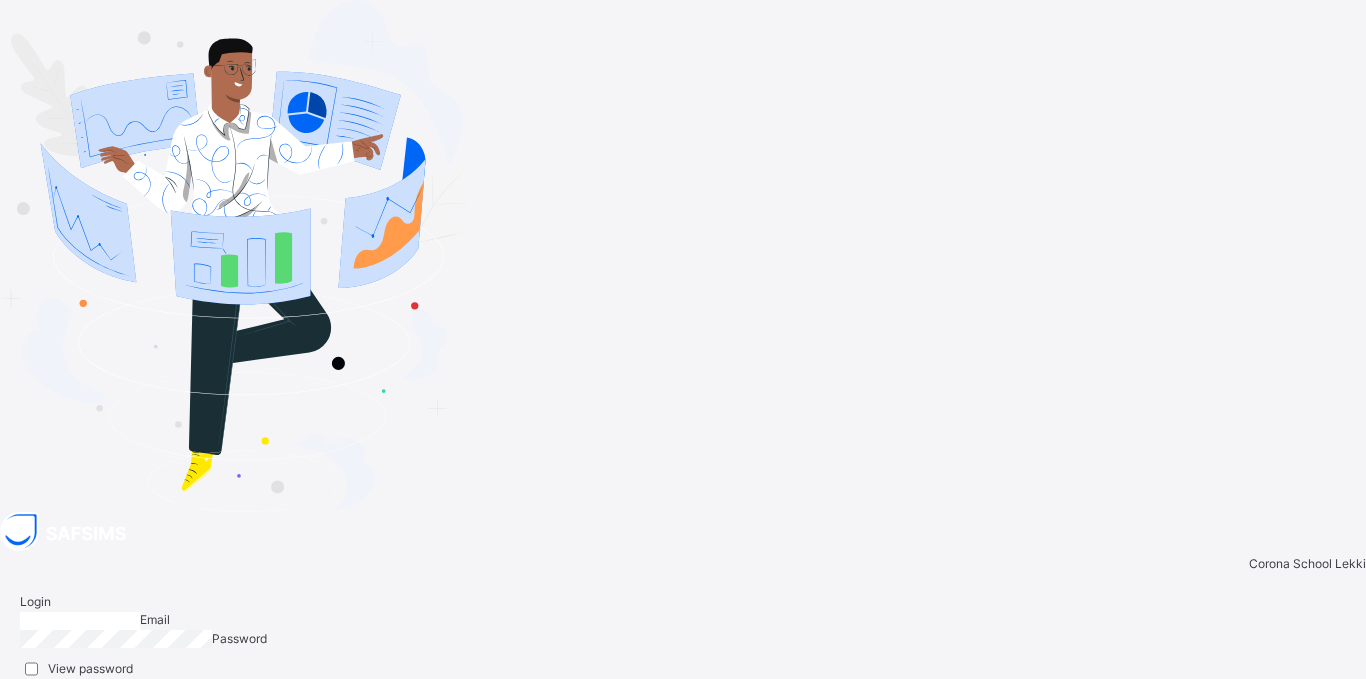 type on "**********" 